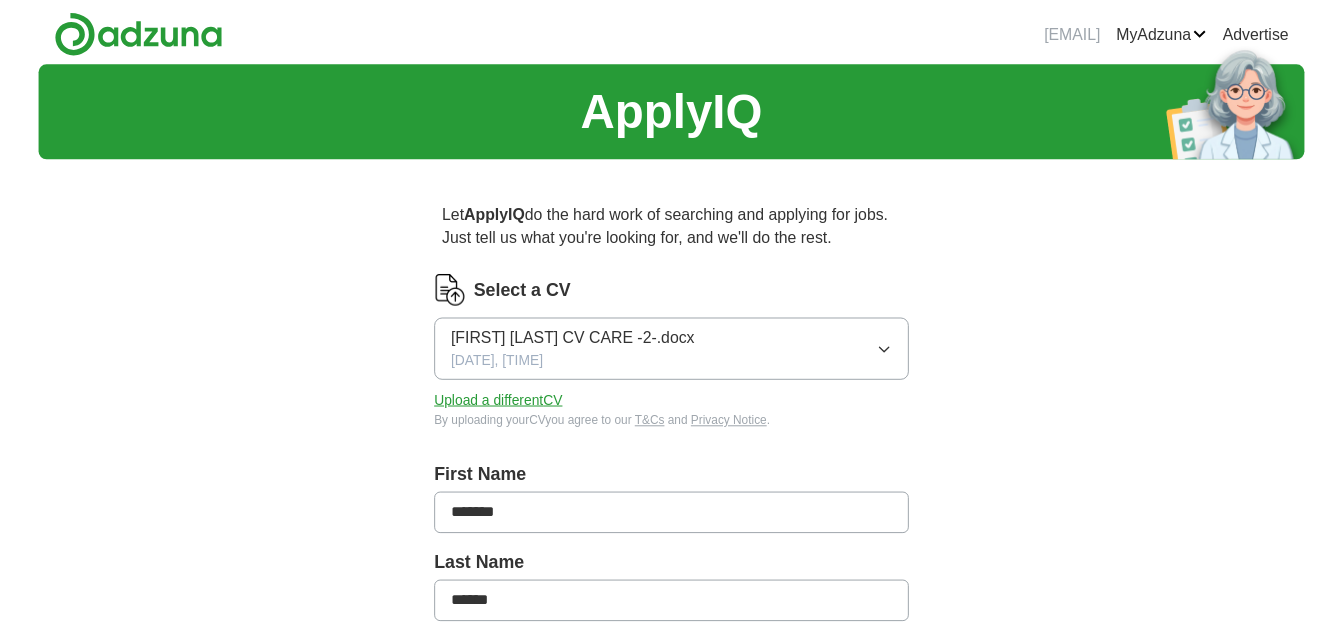 scroll, scrollTop: 0, scrollLeft: 0, axis: both 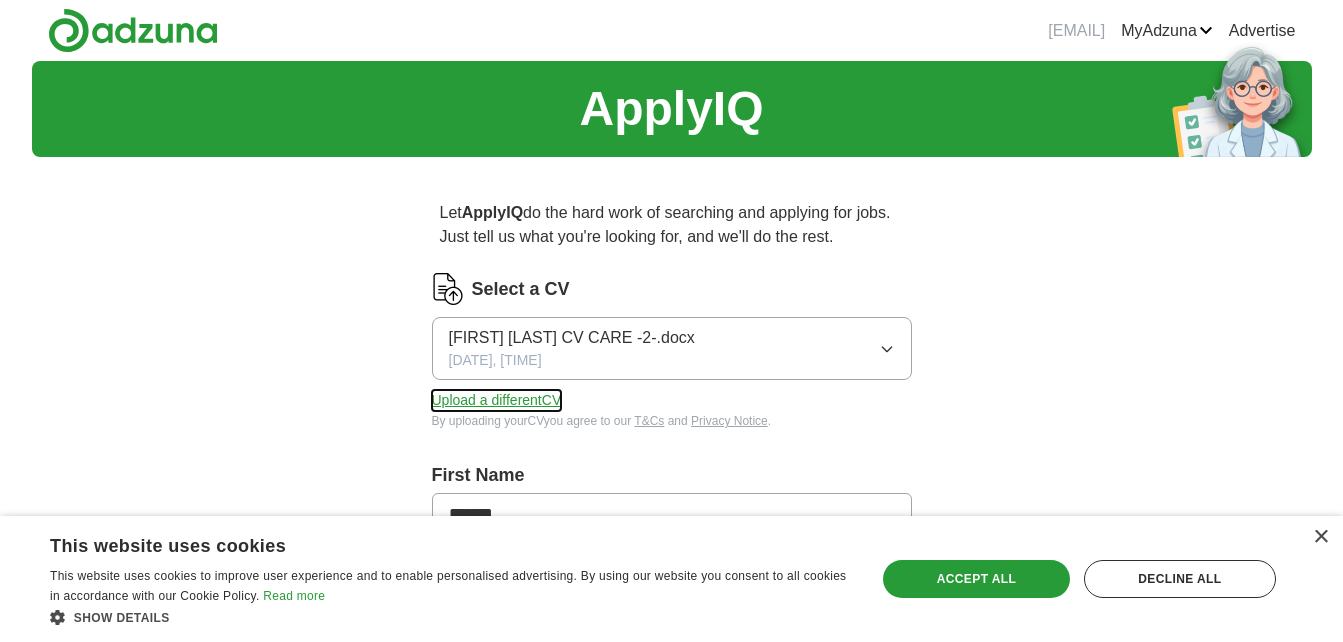 click on "Upload a different  CV" at bounding box center (497, 400) 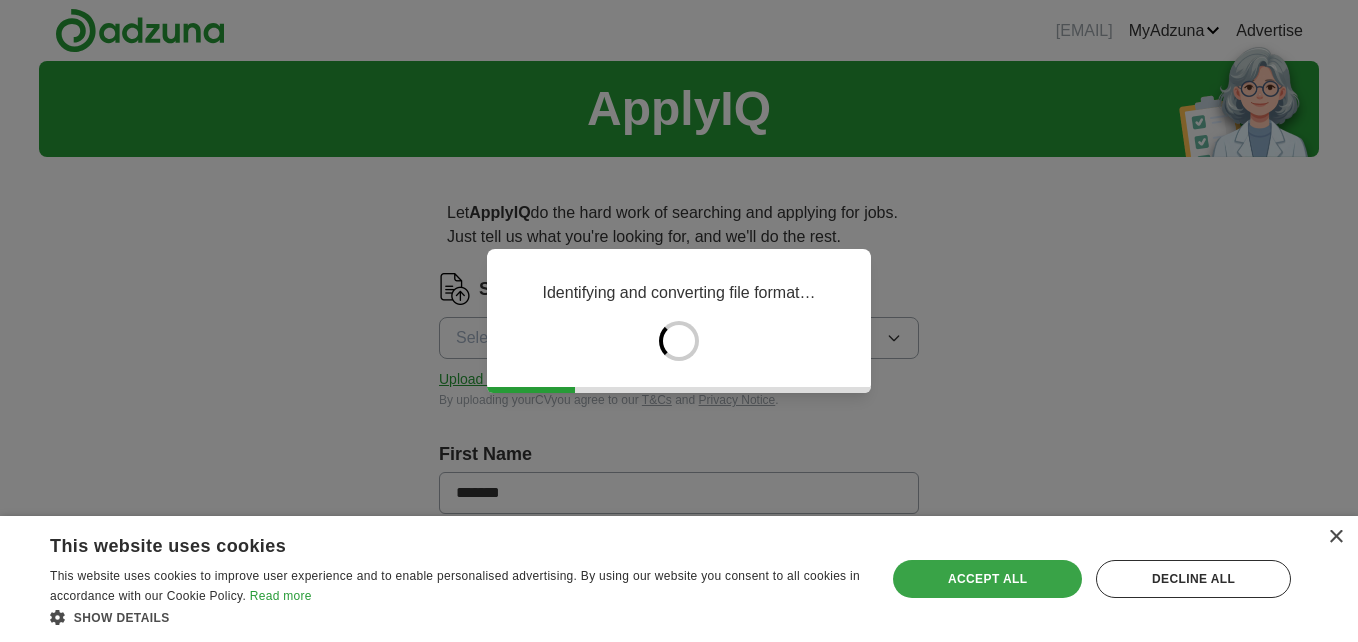 click on "Accept all" at bounding box center [987, 579] 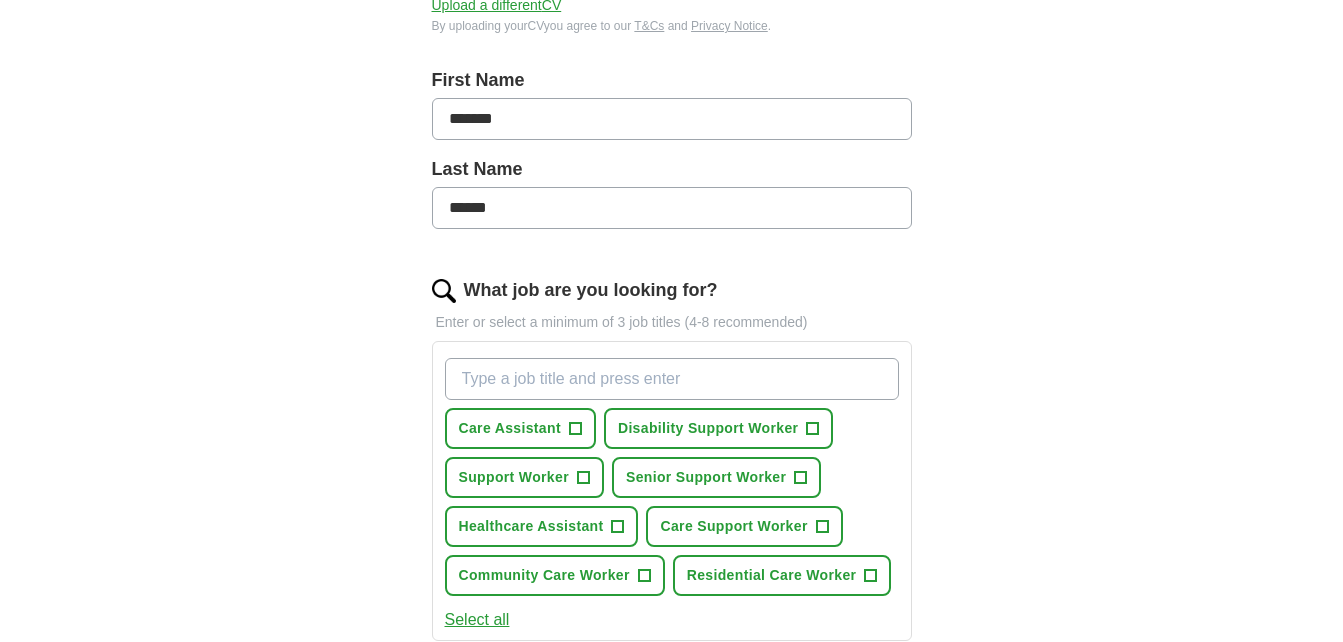 scroll, scrollTop: 400, scrollLeft: 0, axis: vertical 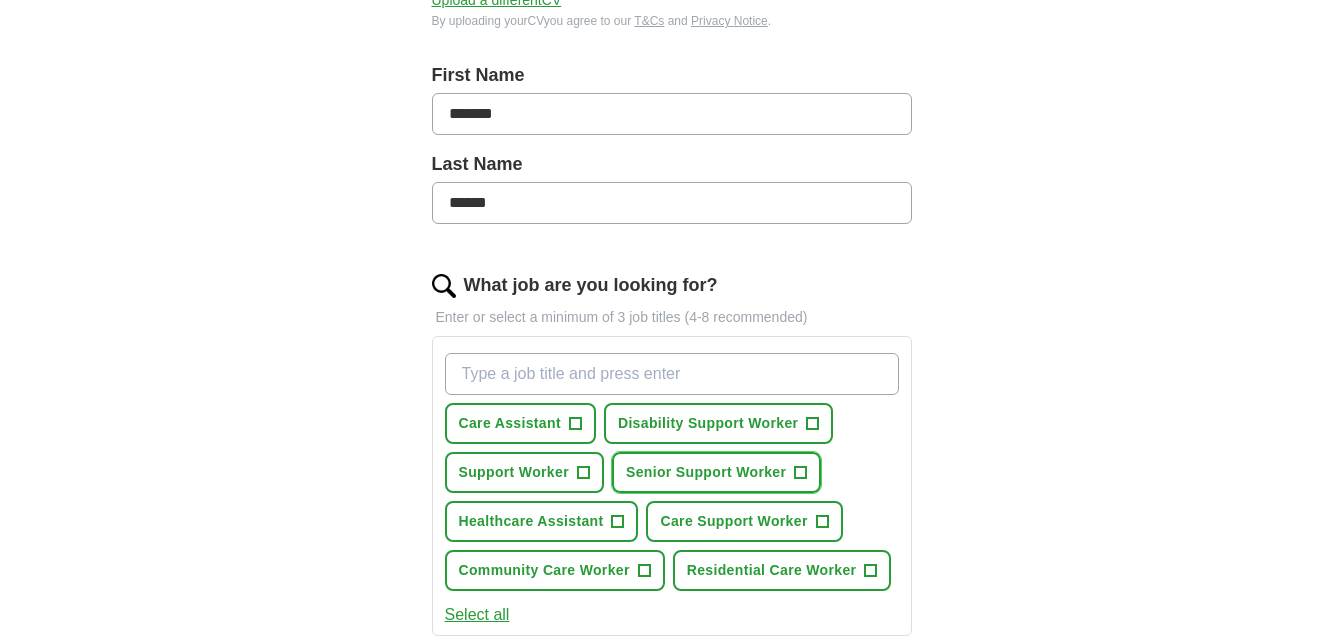click on "Senior Support Worker" at bounding box center (706, 472) 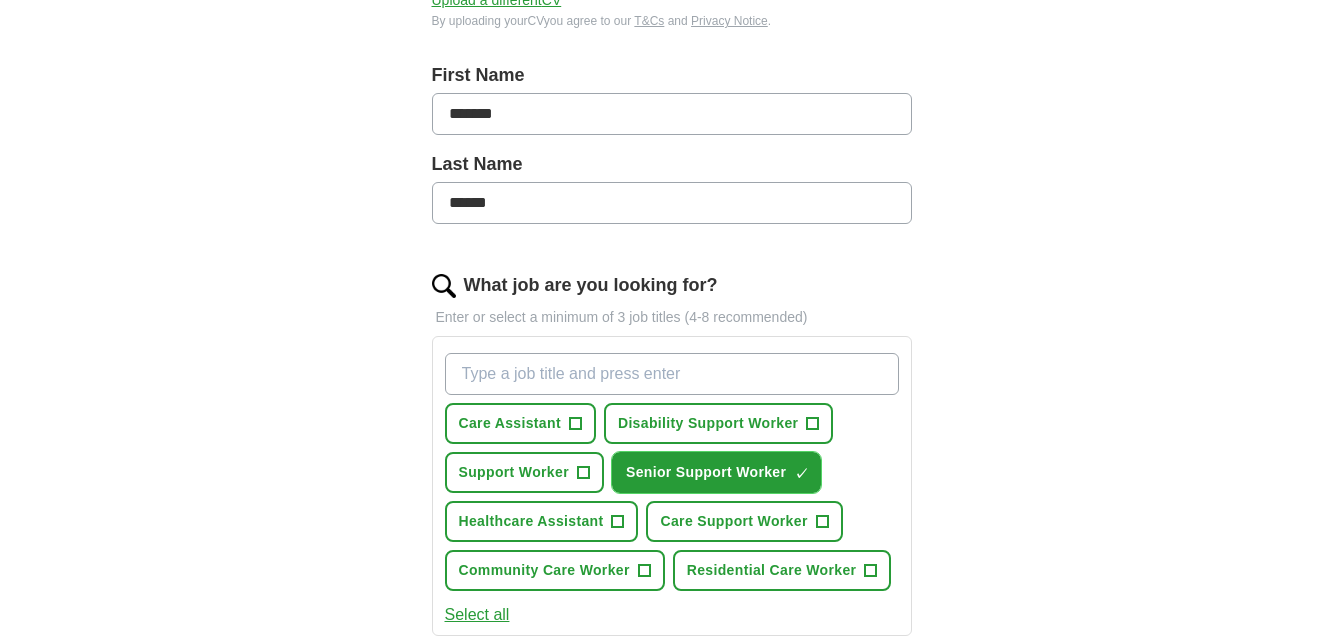 click on "Senior Support Worker" at bounding box center [706, 472] 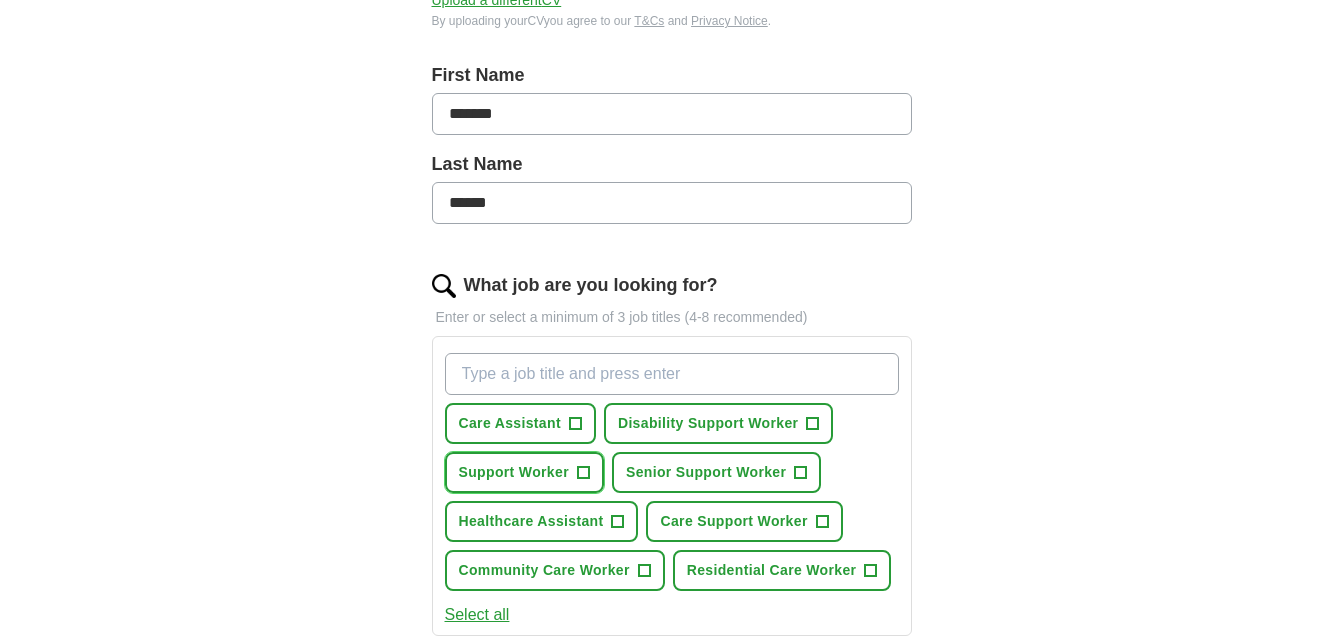 click on "Support Worker" at bounding box center (514, 472) 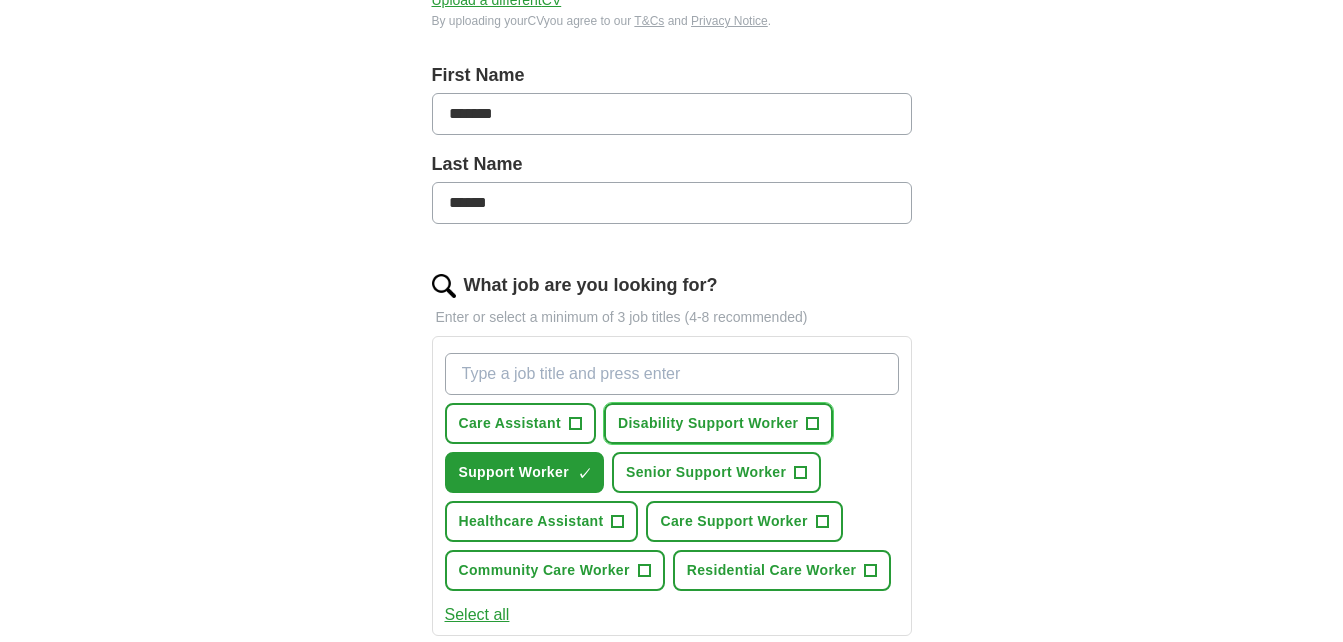 click on "Disability Support Worker" at bounding box center [708, 423] 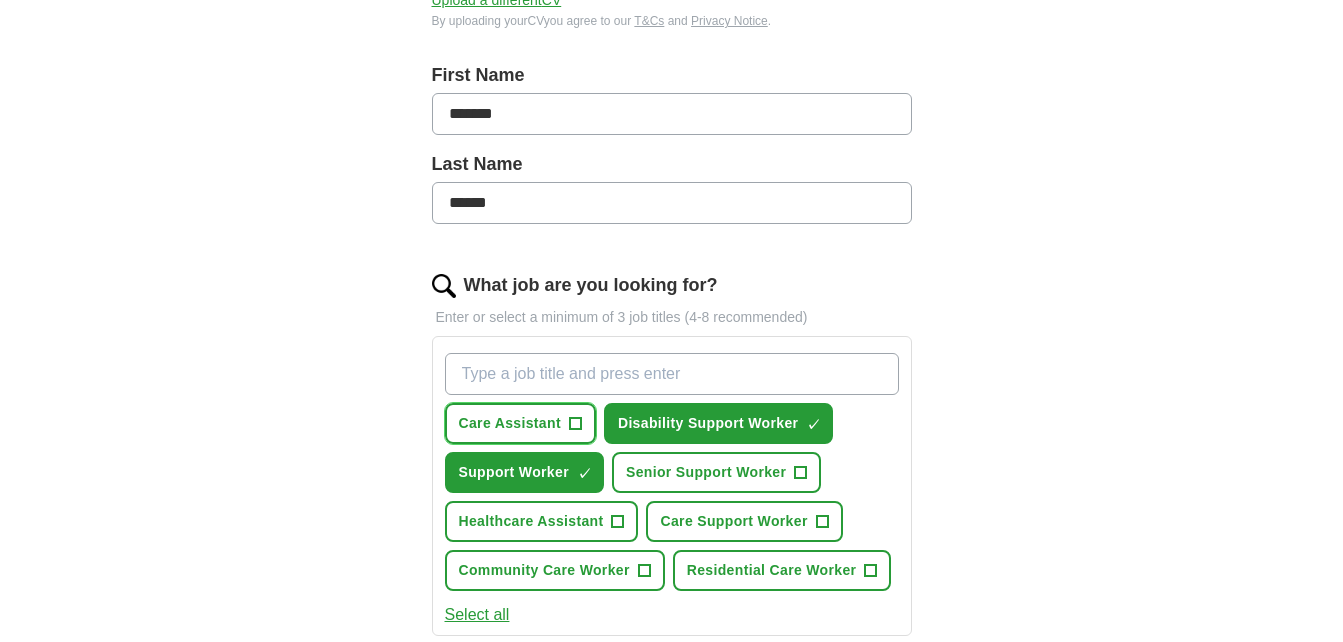 click on "Care Assistant" at bounding box center (510, 423) 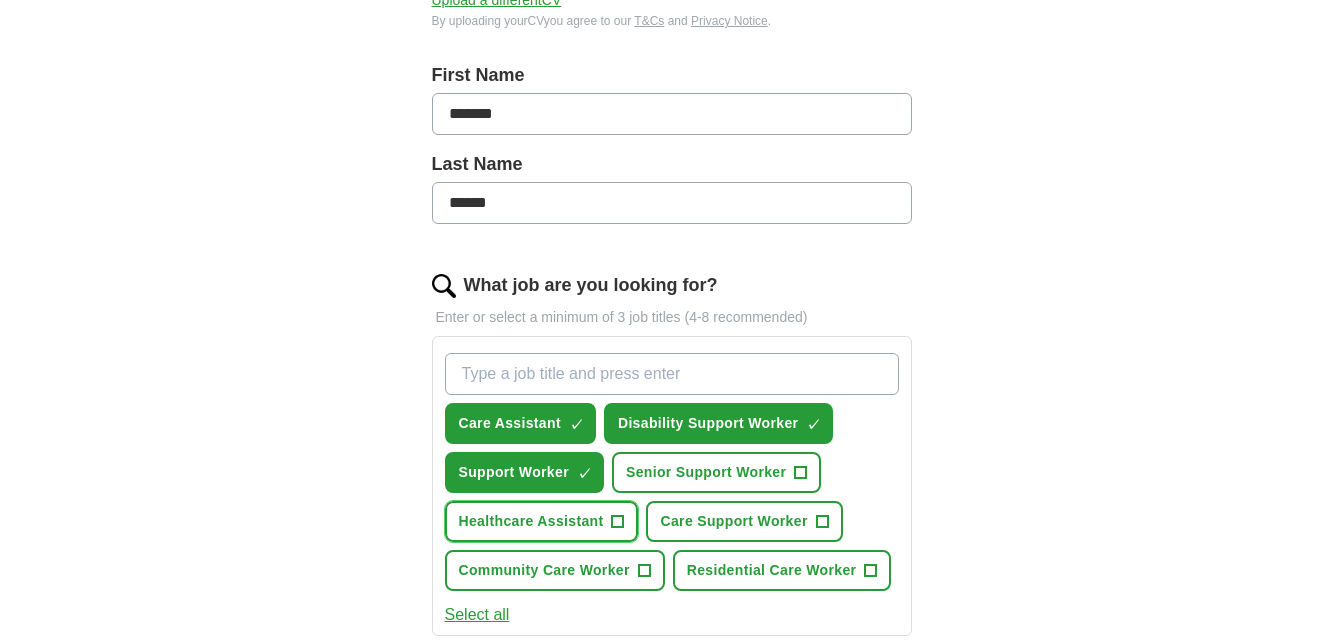 click on "Healthcare Assistant" at bounding box center (531, 521) 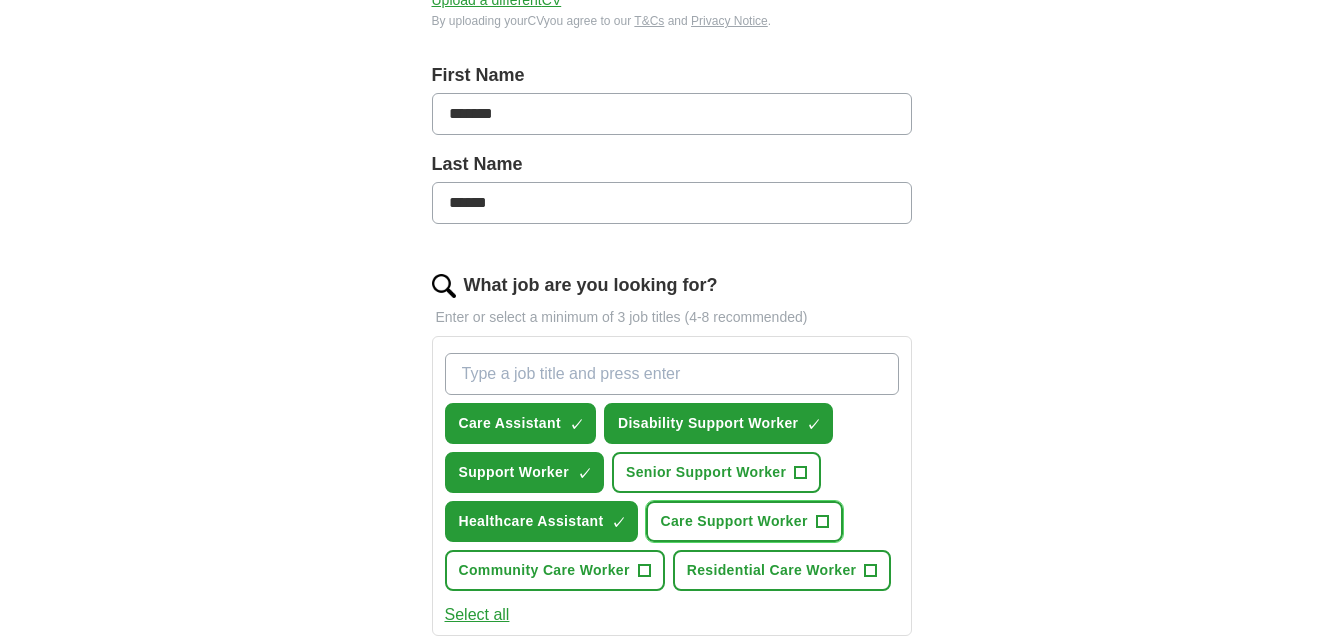 click on "Care Support Worker" at bounding box center (733, 521) 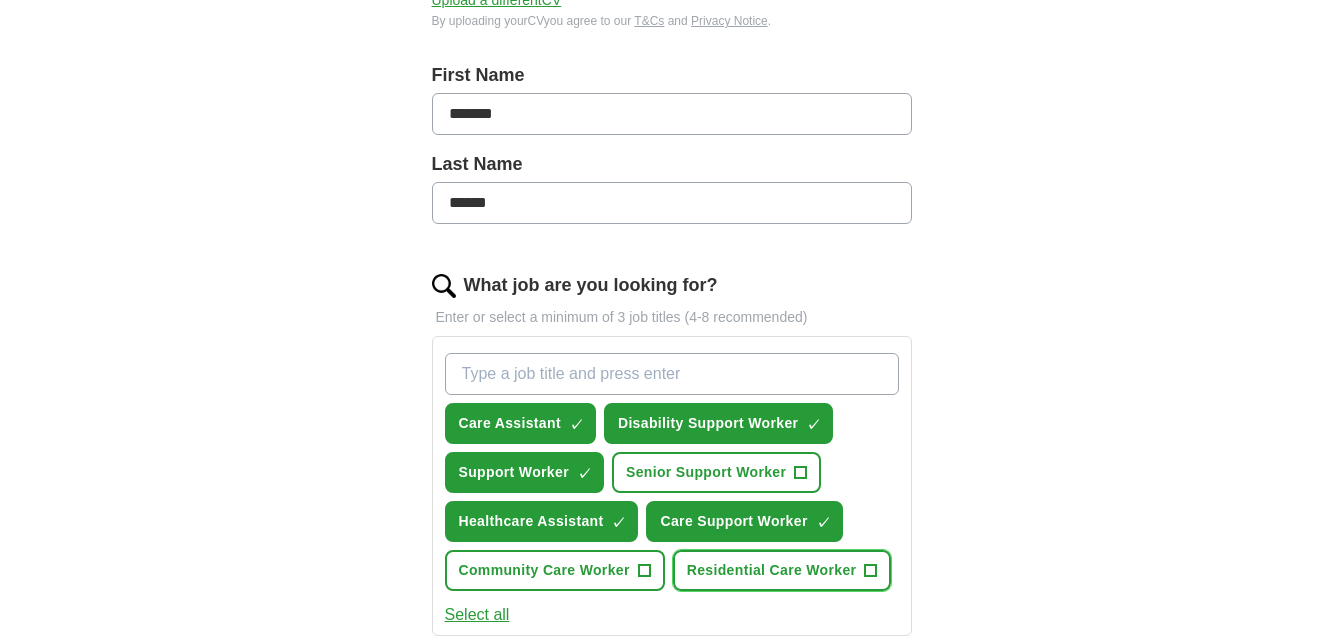 click on "Residential Care Worker" at bounding box center (772, 570) 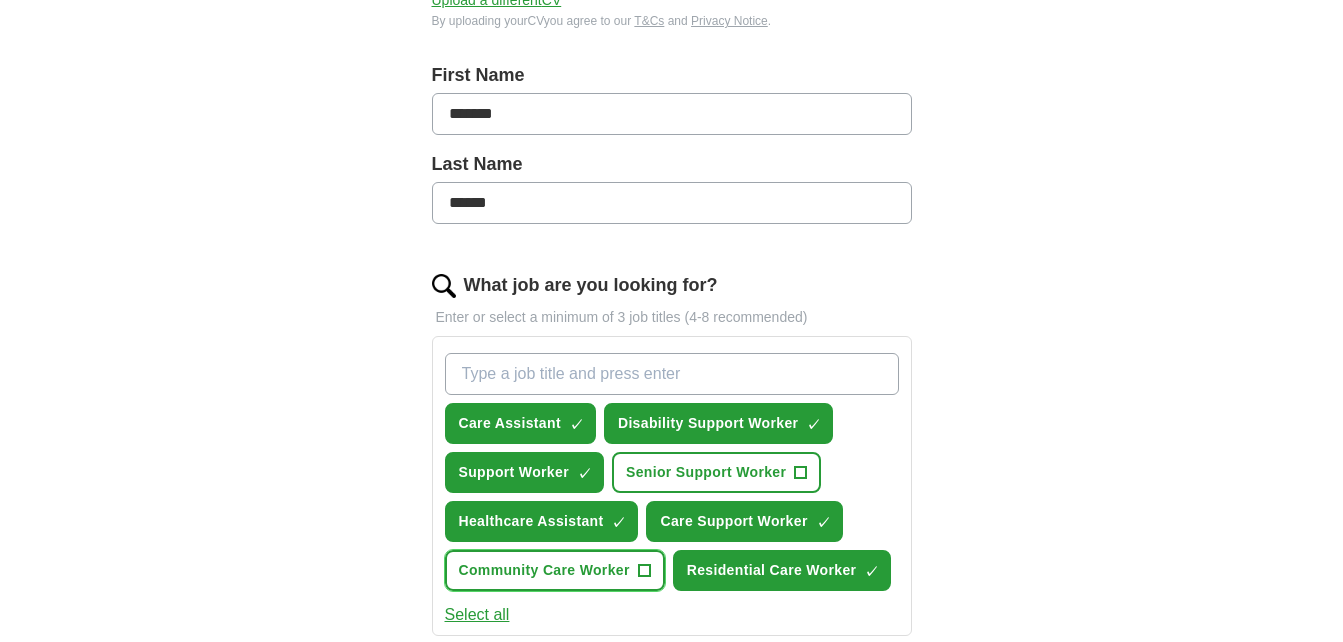 click on "Community Care Worker" at bounding box center [544, 570] 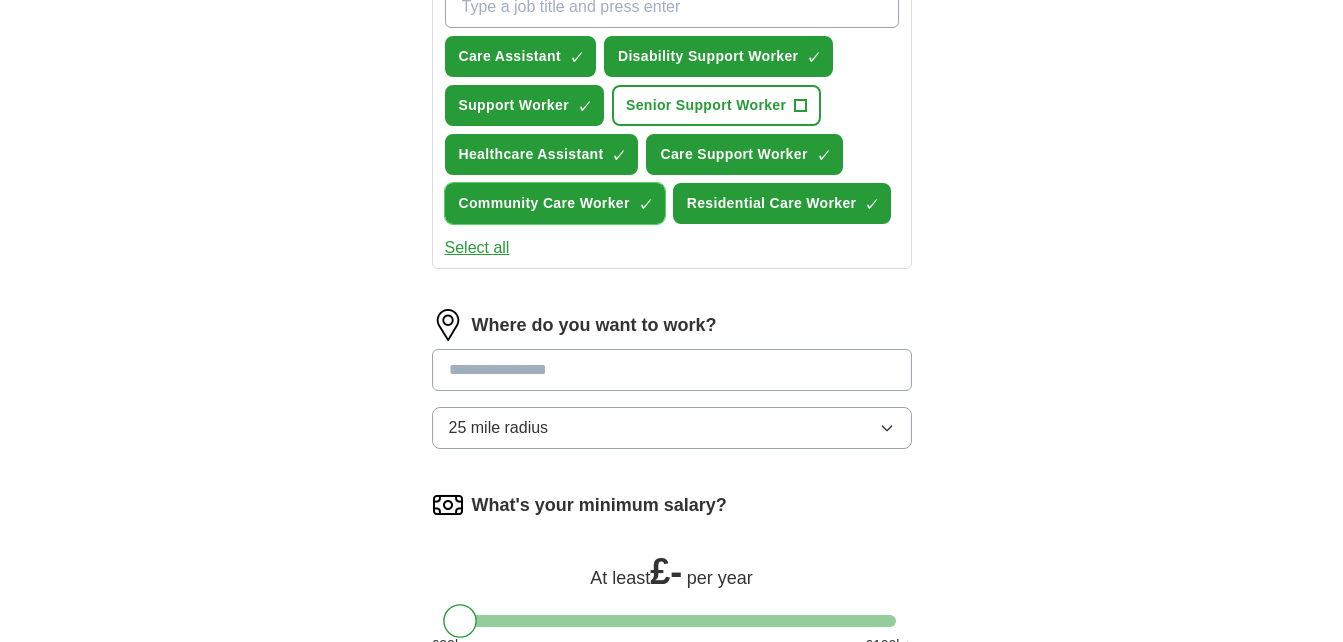 scroll, scrollTop: 800, scrollLeft: 0, axis: vertical 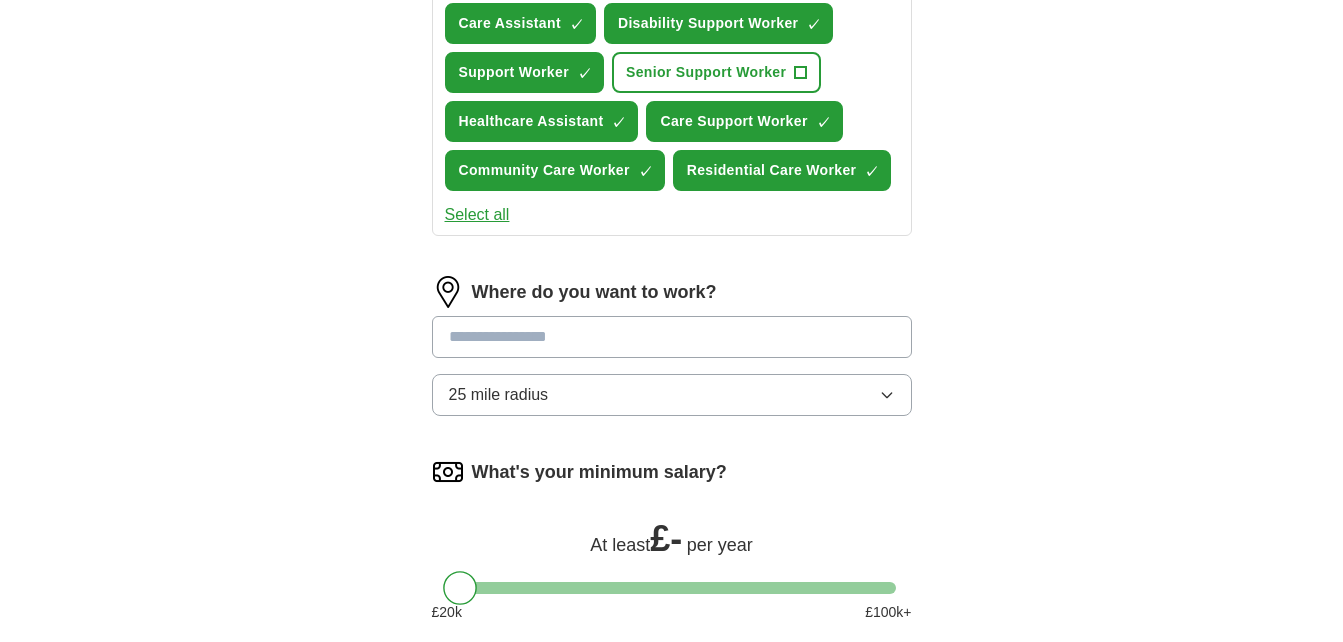 click at bounding box center (672, 337) 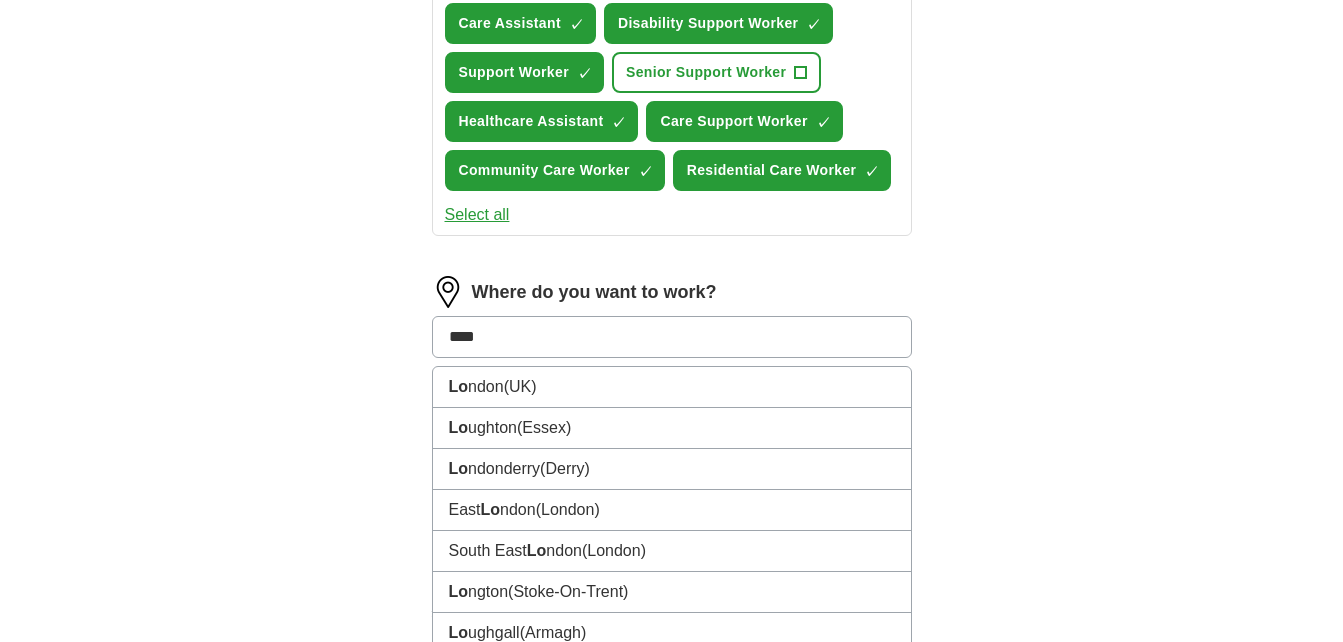 type on "*****" 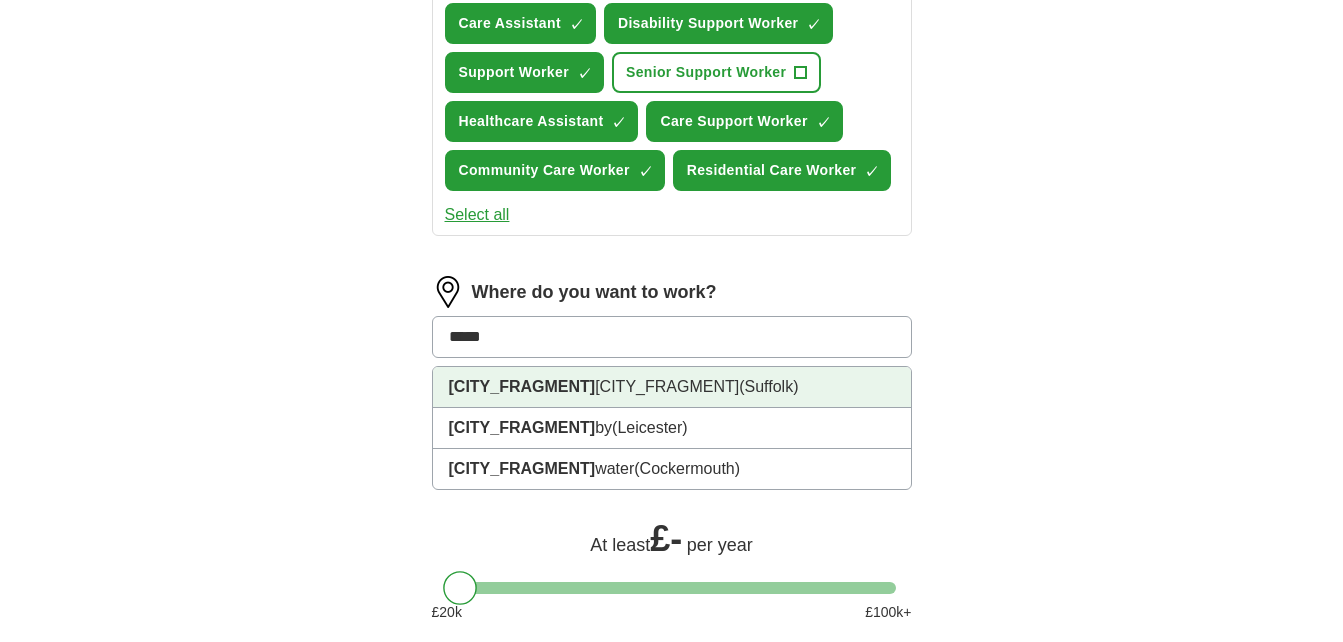 click on "[LOCATION] ([STATE])" at bounding box center (672, 387) 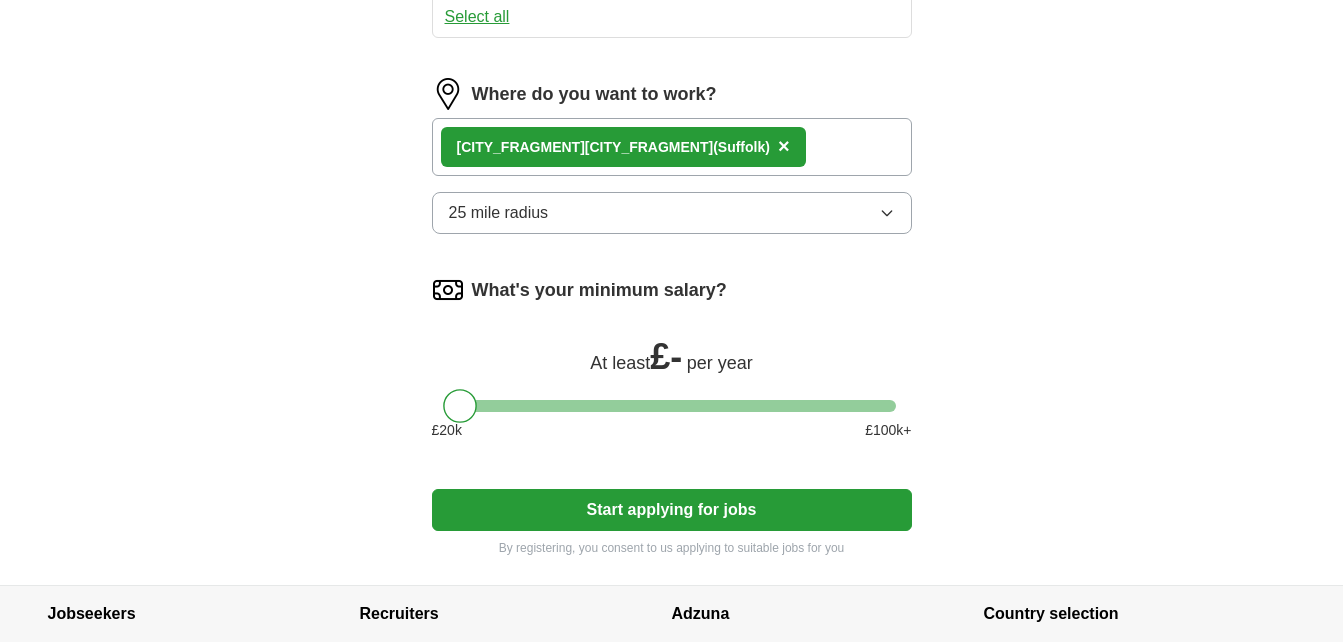 scroll, scrollTop: 1000, scrollLeft: 0, axis: vertical 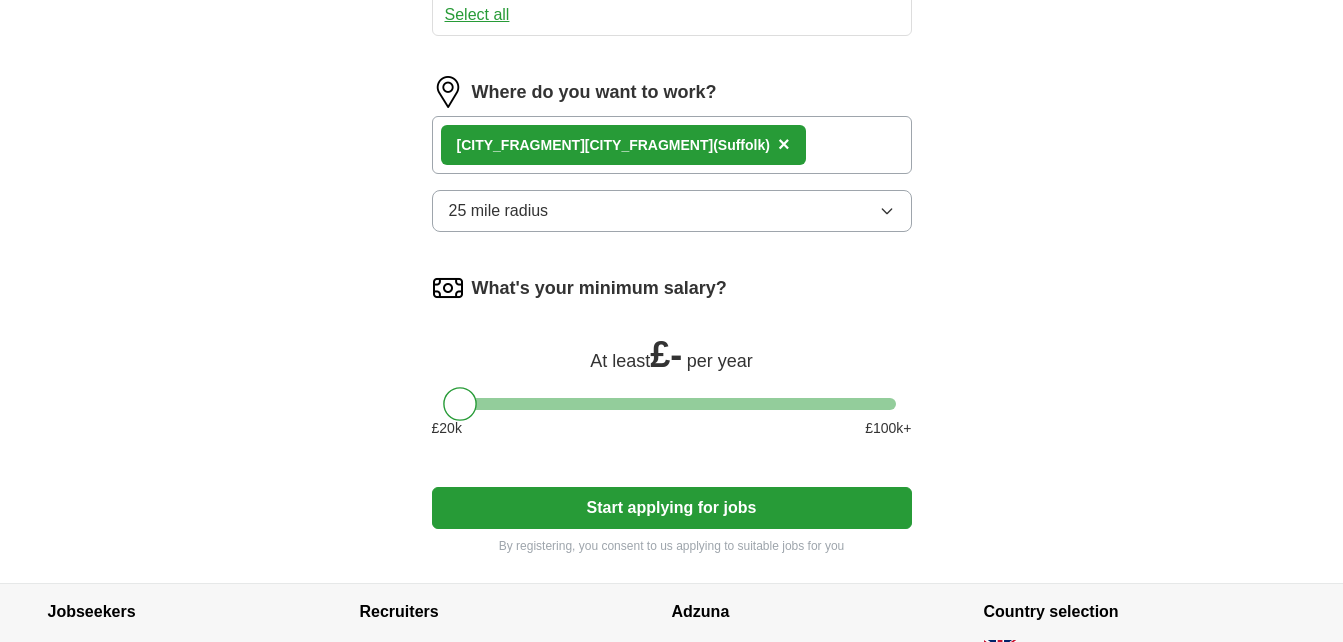 click at bounding box center (672, 404) 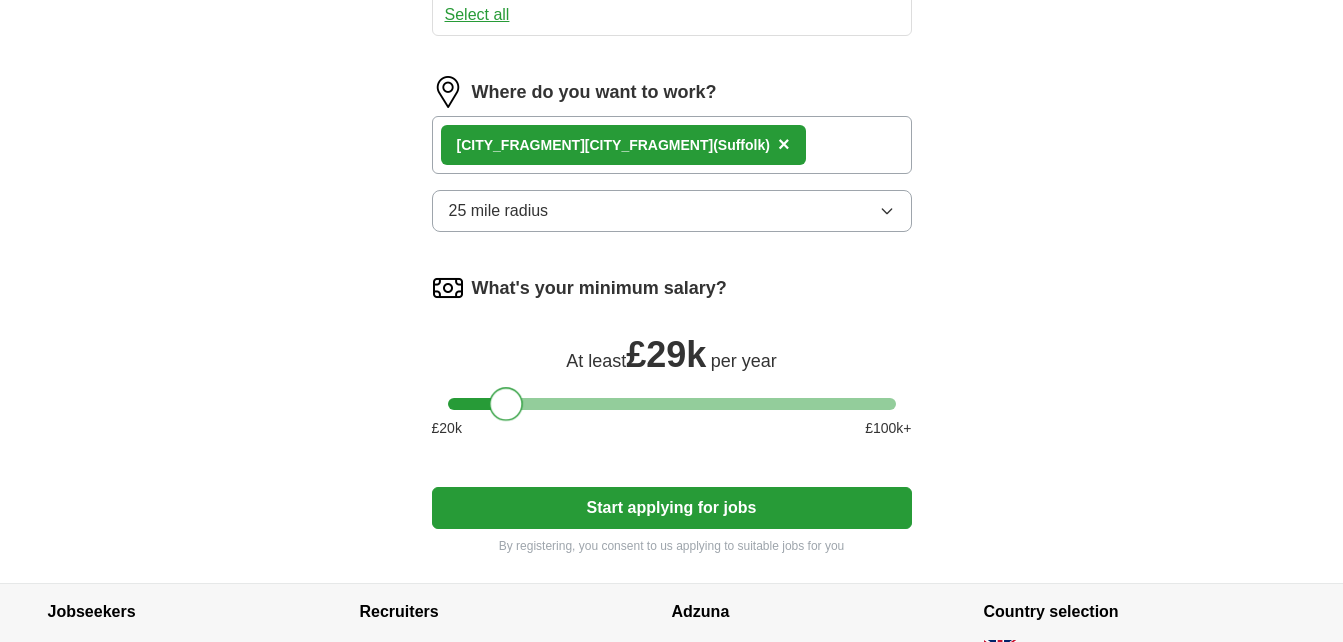 click at bounding box center [672, 404] 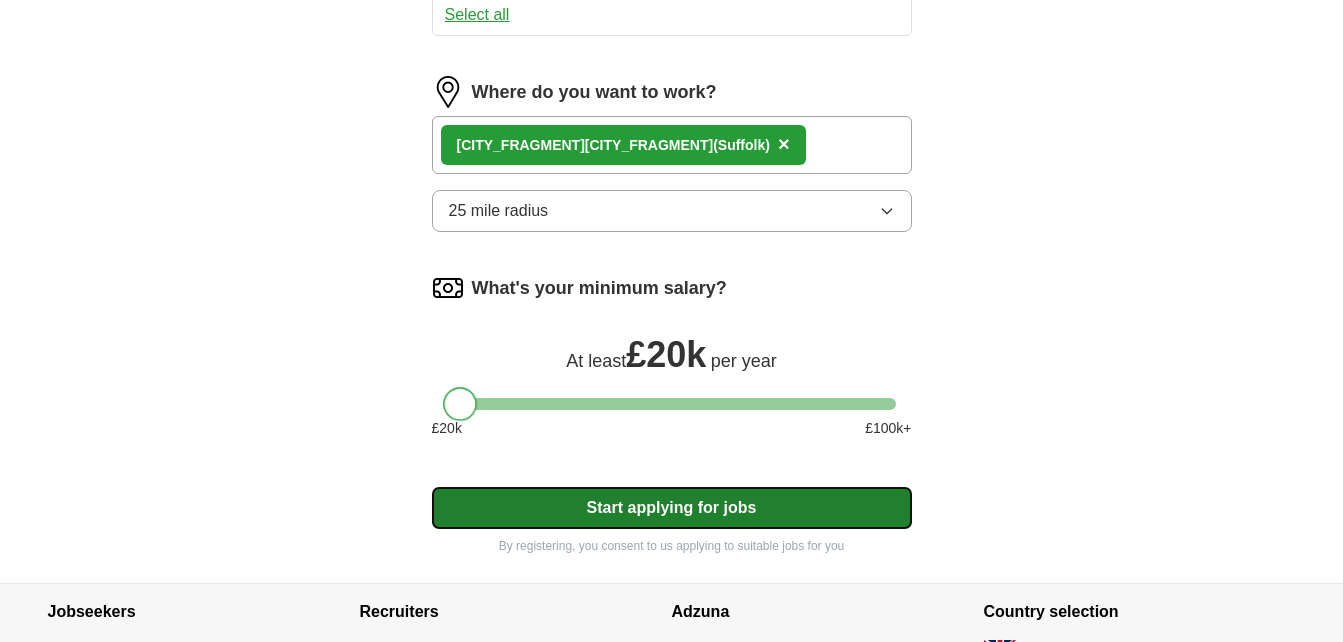 click on "Start applying for jobs" at bounding box center [672, 508] 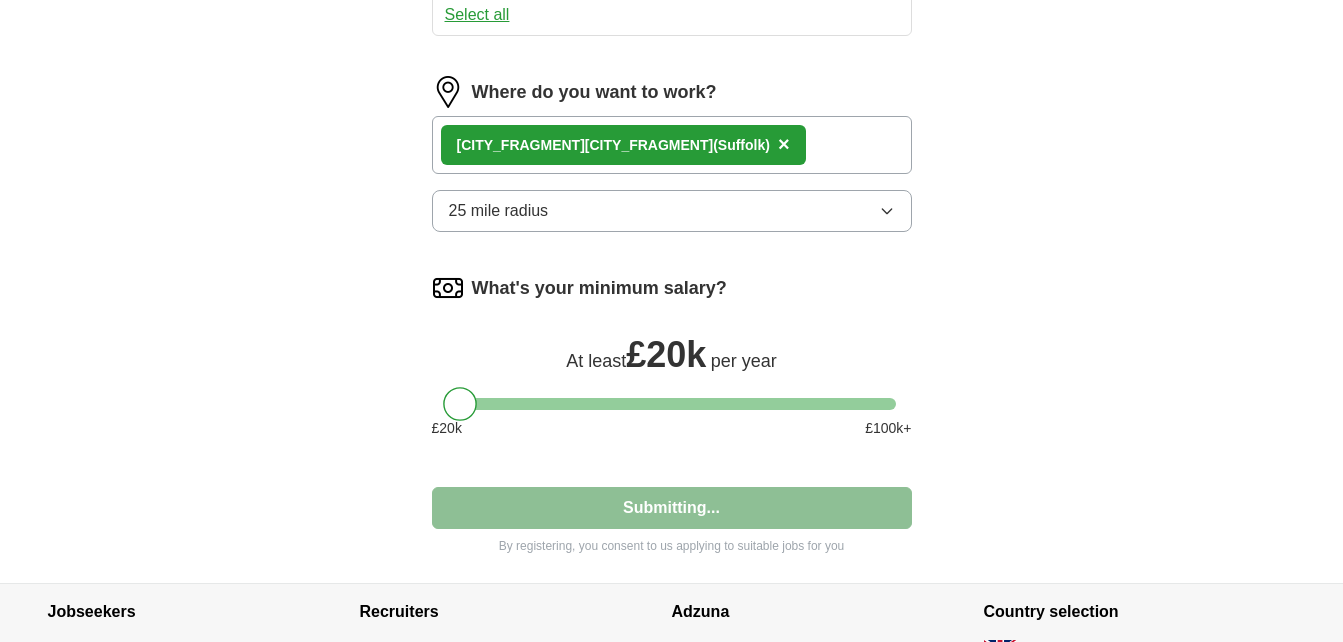 select on "**" 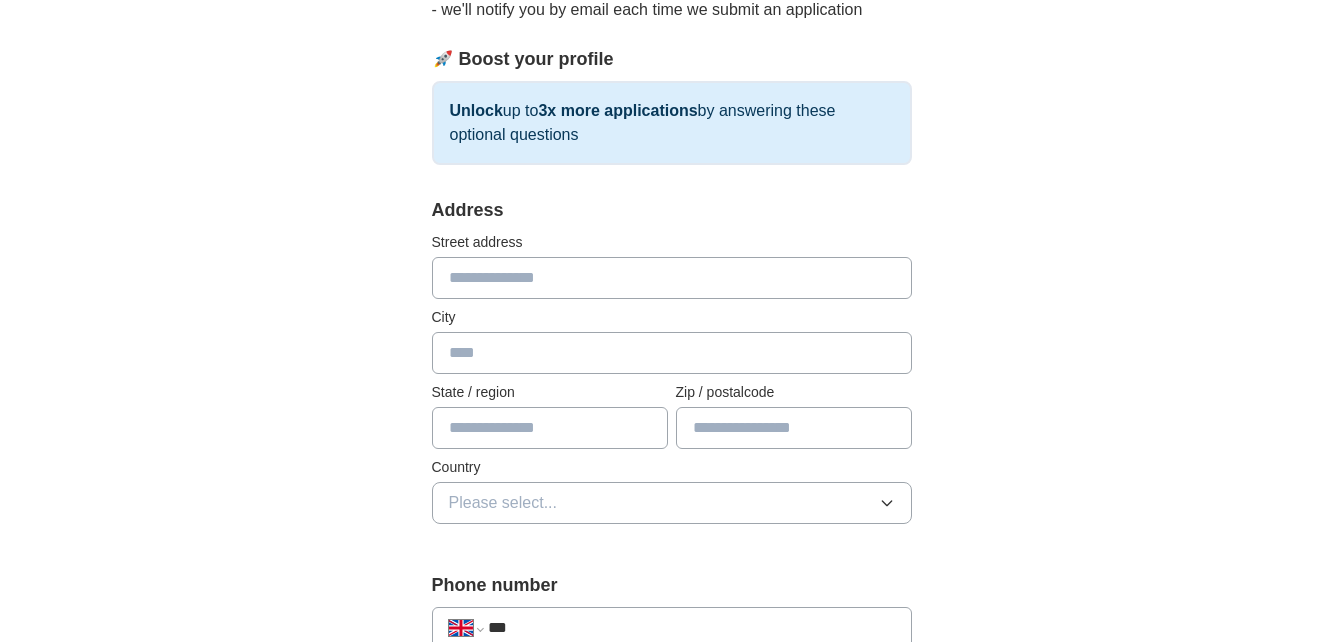 scroll, scrollTop: 300, scrollLeft: 0, axis: vertical 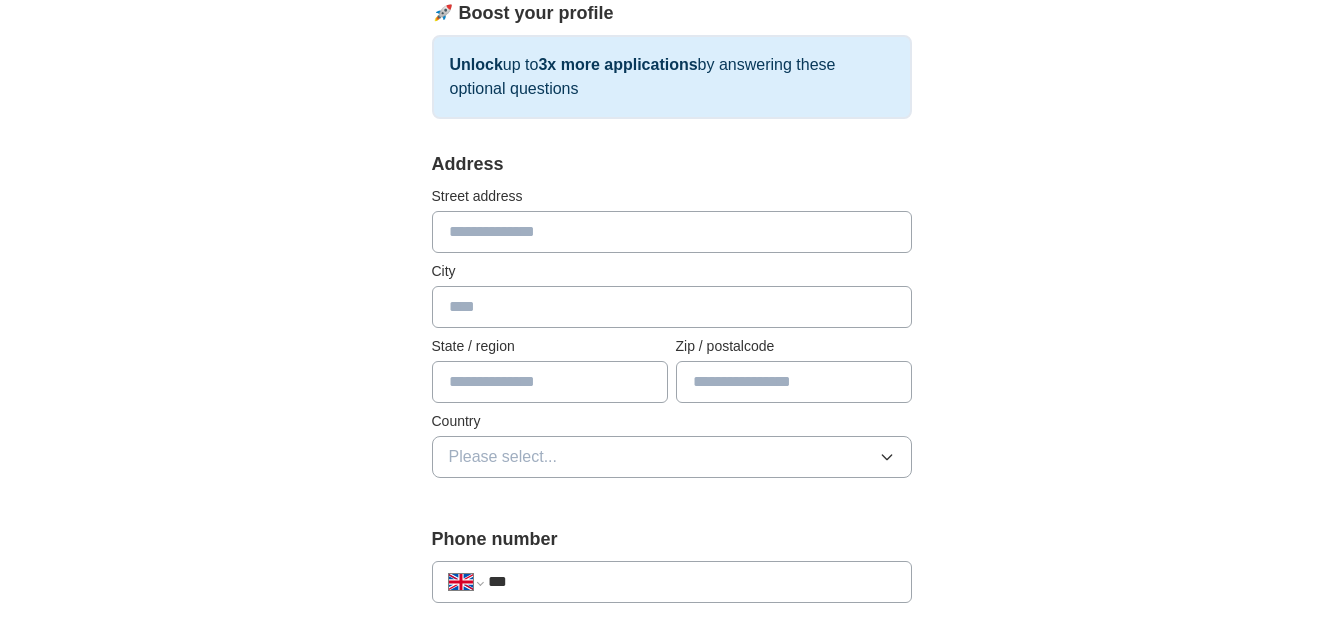 click at bounding box center (672, 232) 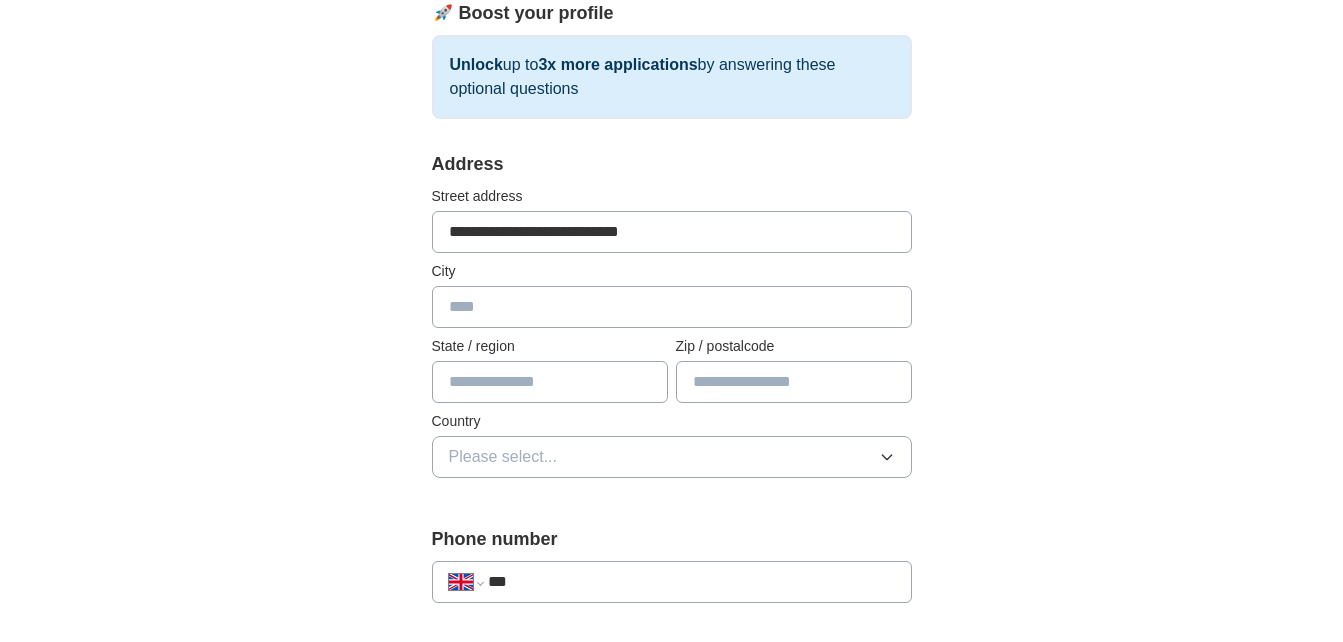 type on "*********" 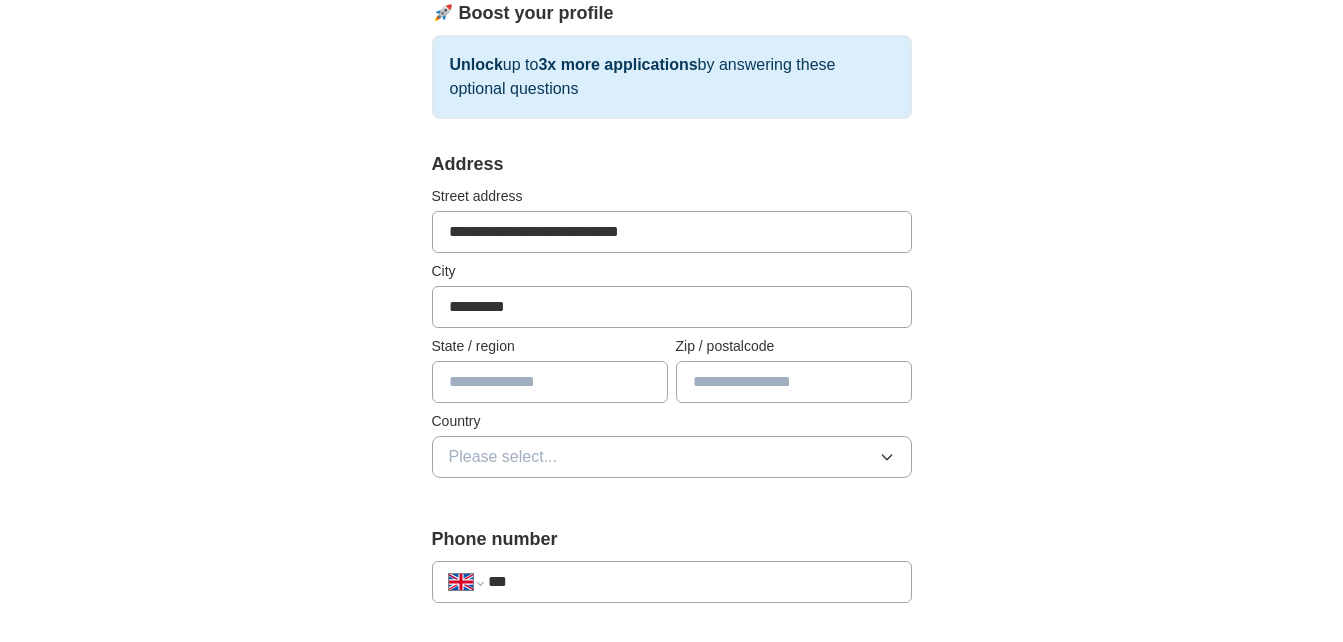 type on "*******" 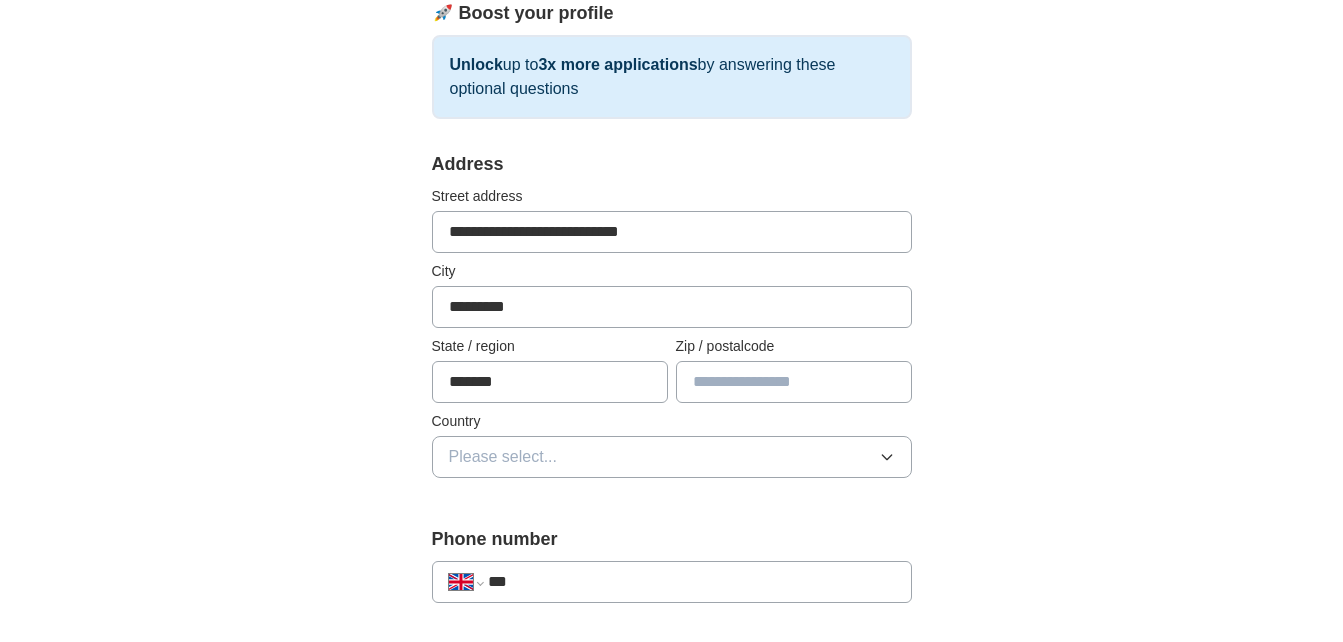 type on "*******" 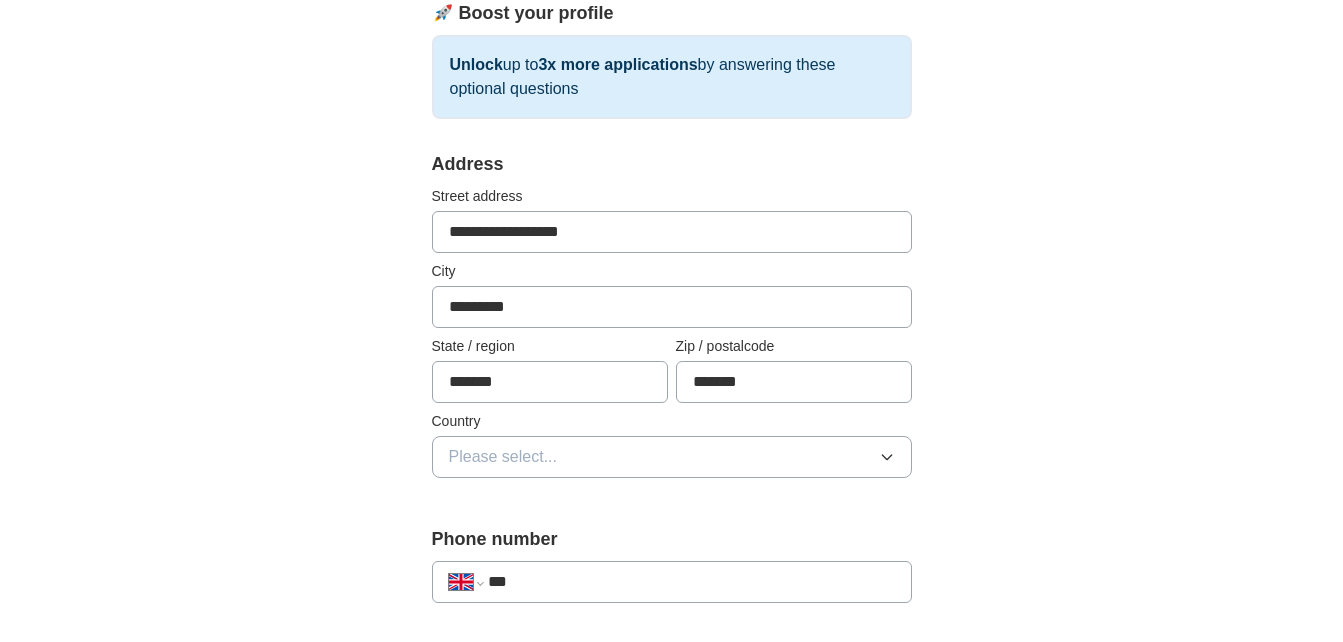 type on "**********" 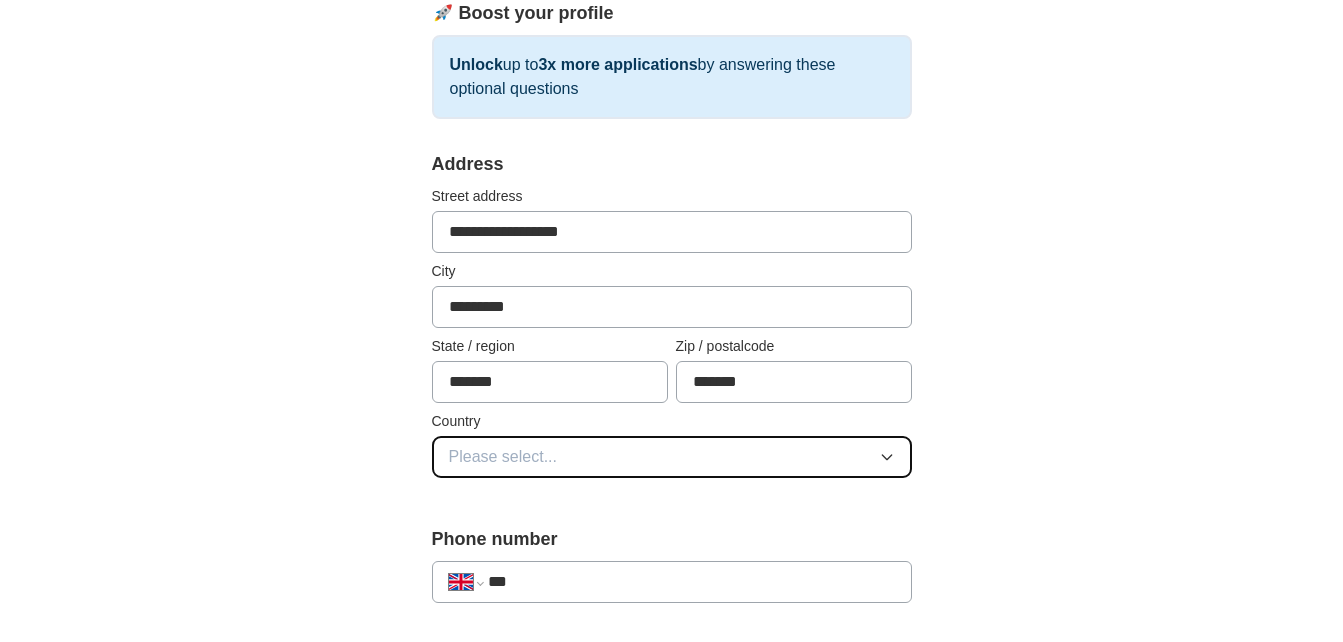 click 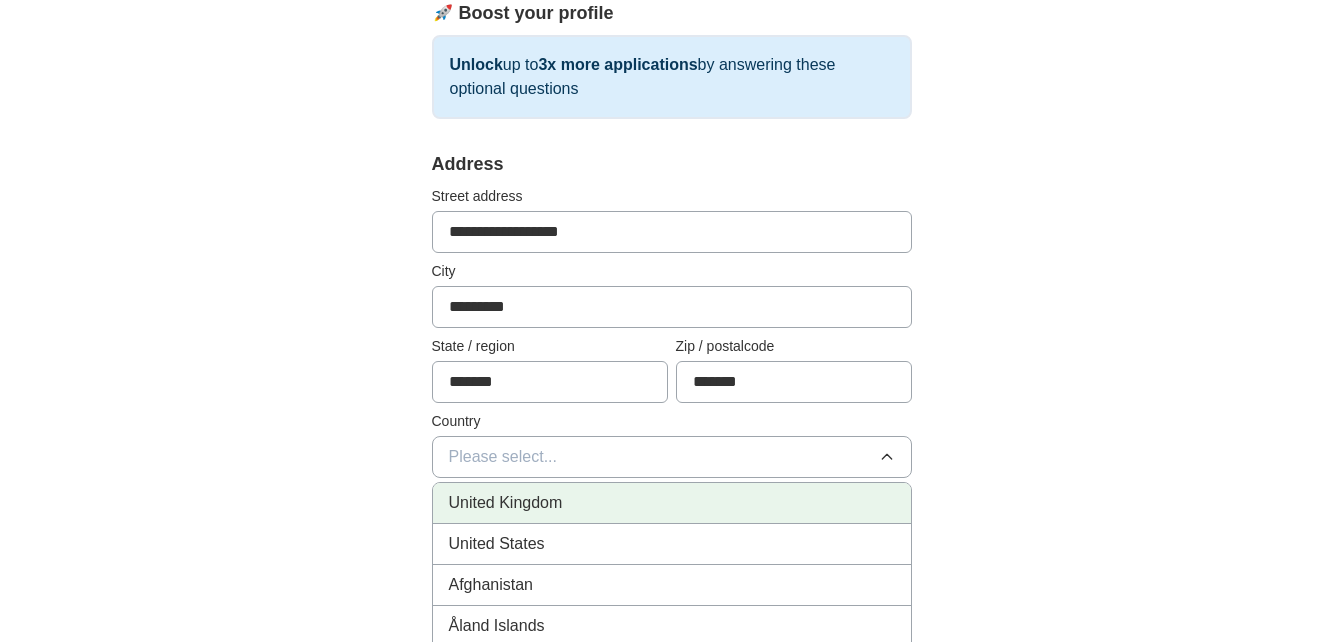 click on "United Kingdom" at bounding box center (672, 503) 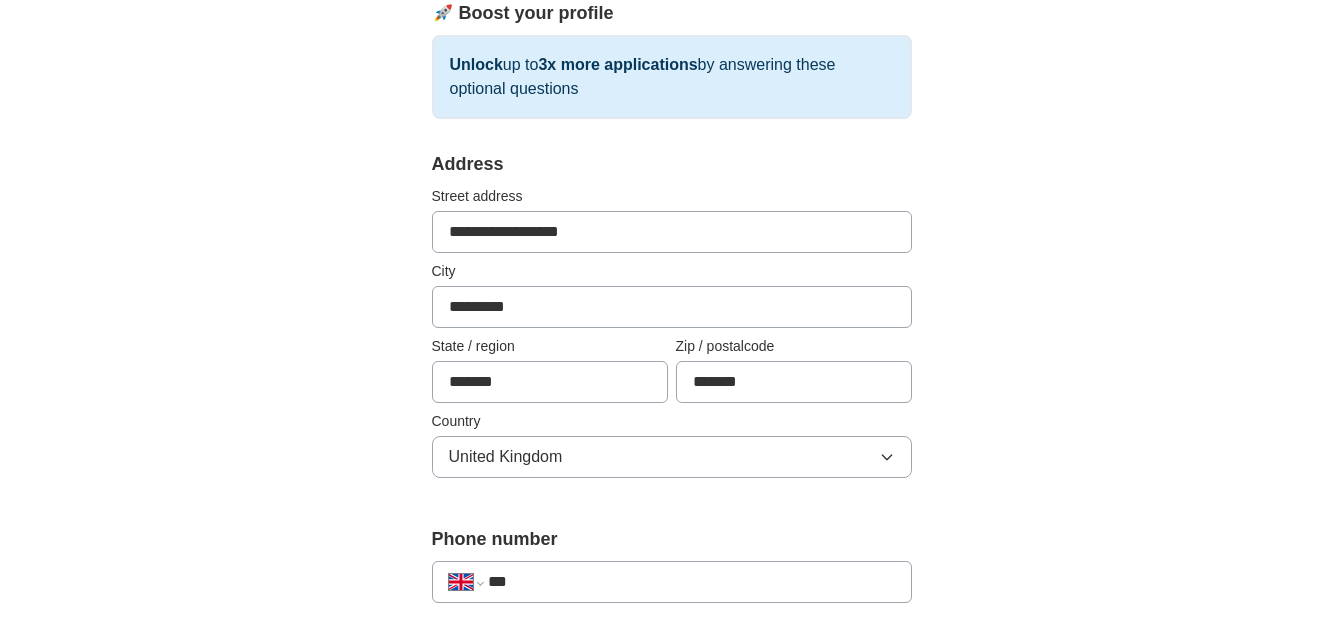 click on "***" at bounding box center (691, 582) 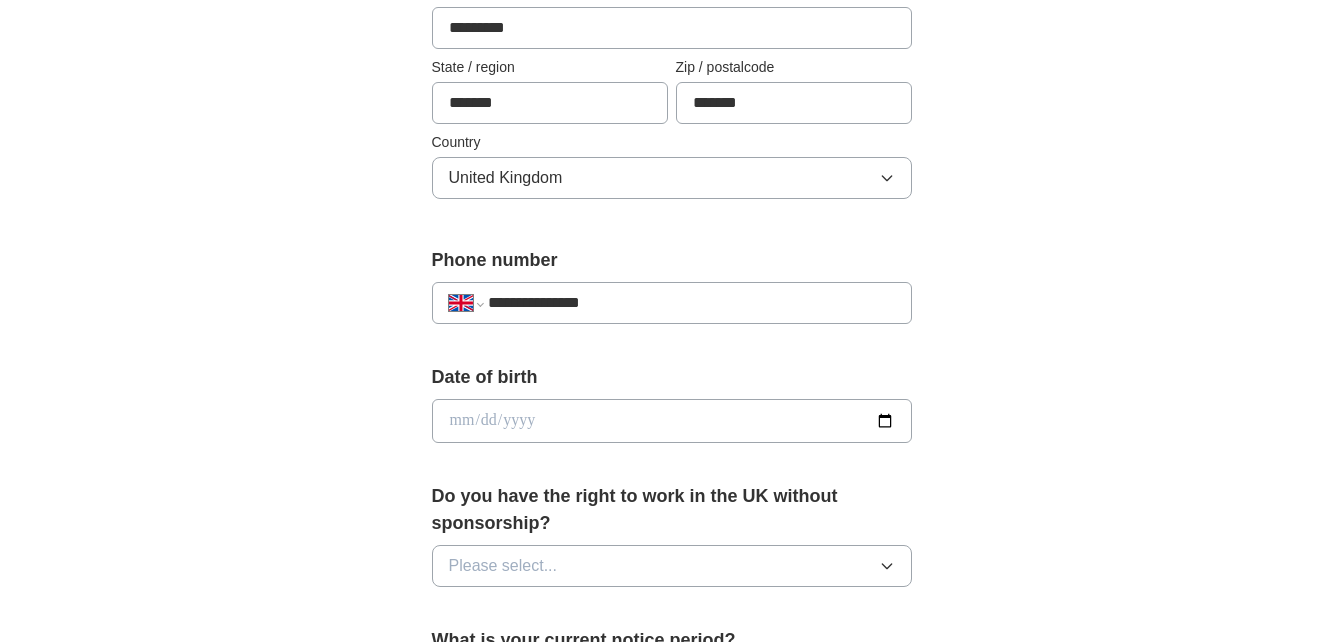 scroll, scrollTop: 600, scrollLeft: 0, axis: vertical 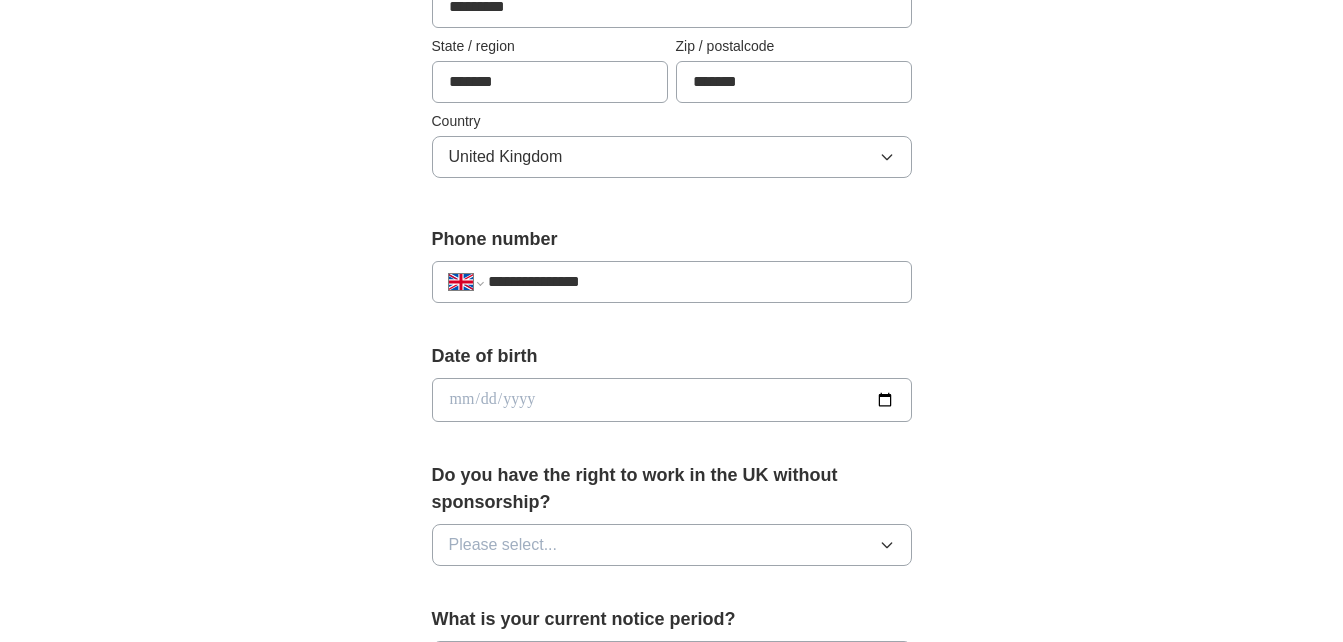 click at bounding box center [672, 400] 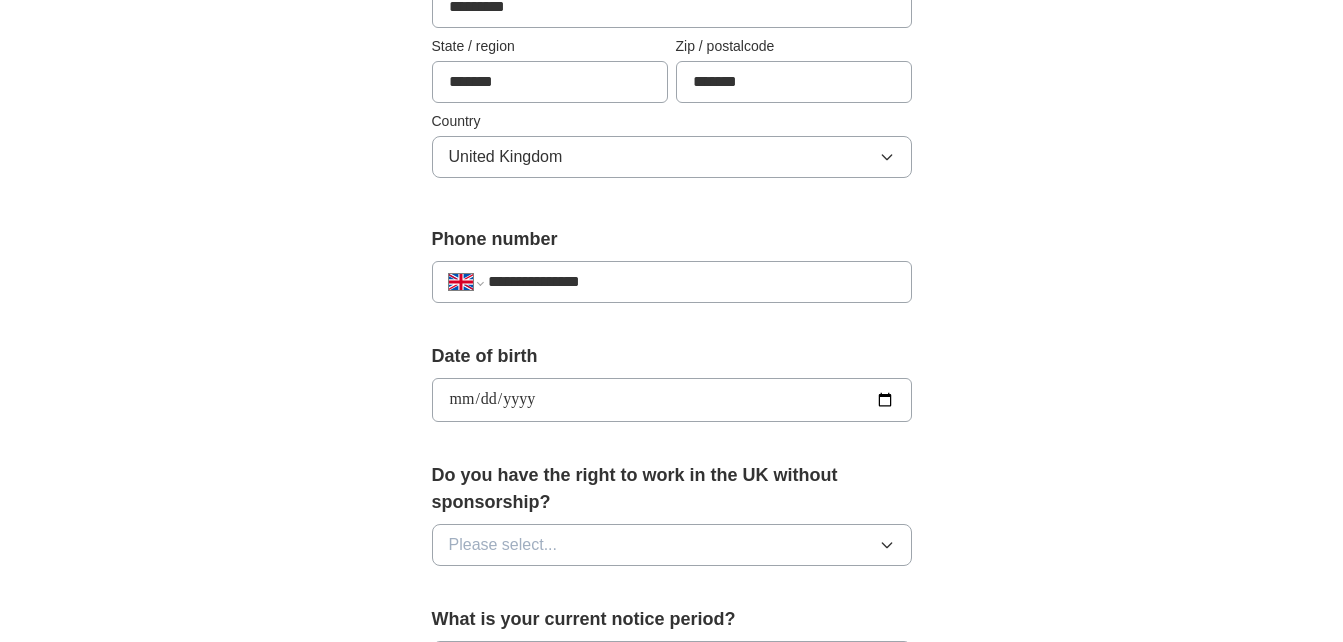 type on "**********" 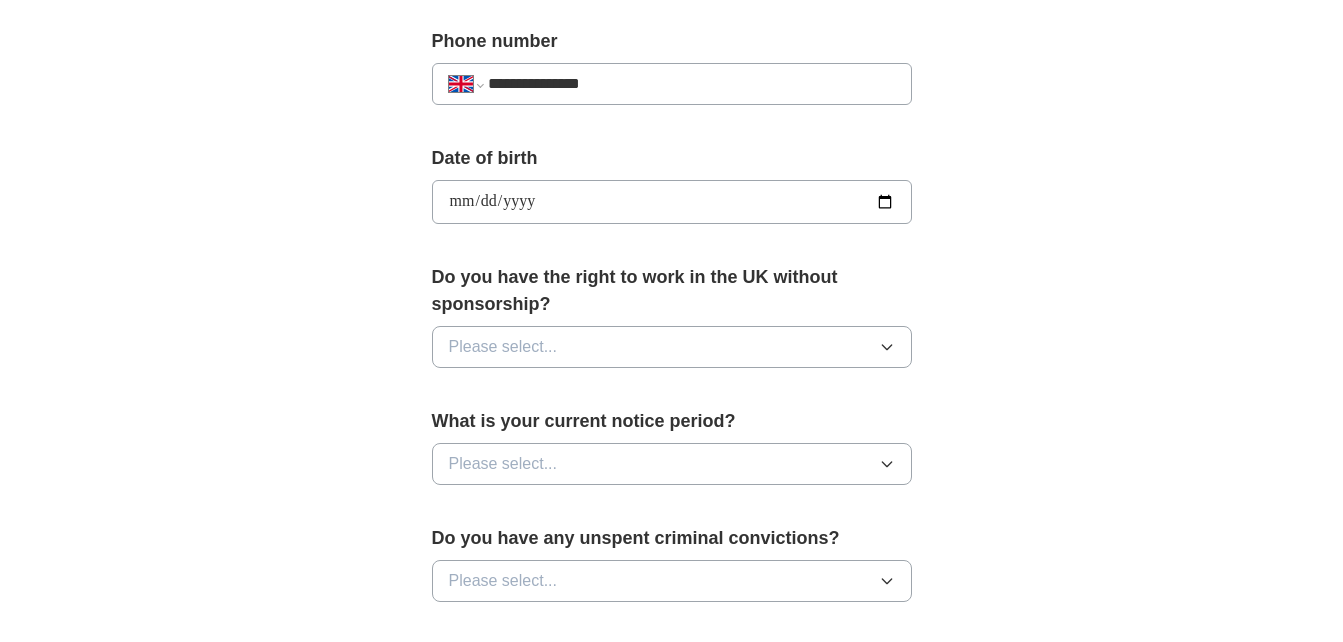 scroll, scrollTop: 800, scrollLeft: 0, axis: vertical 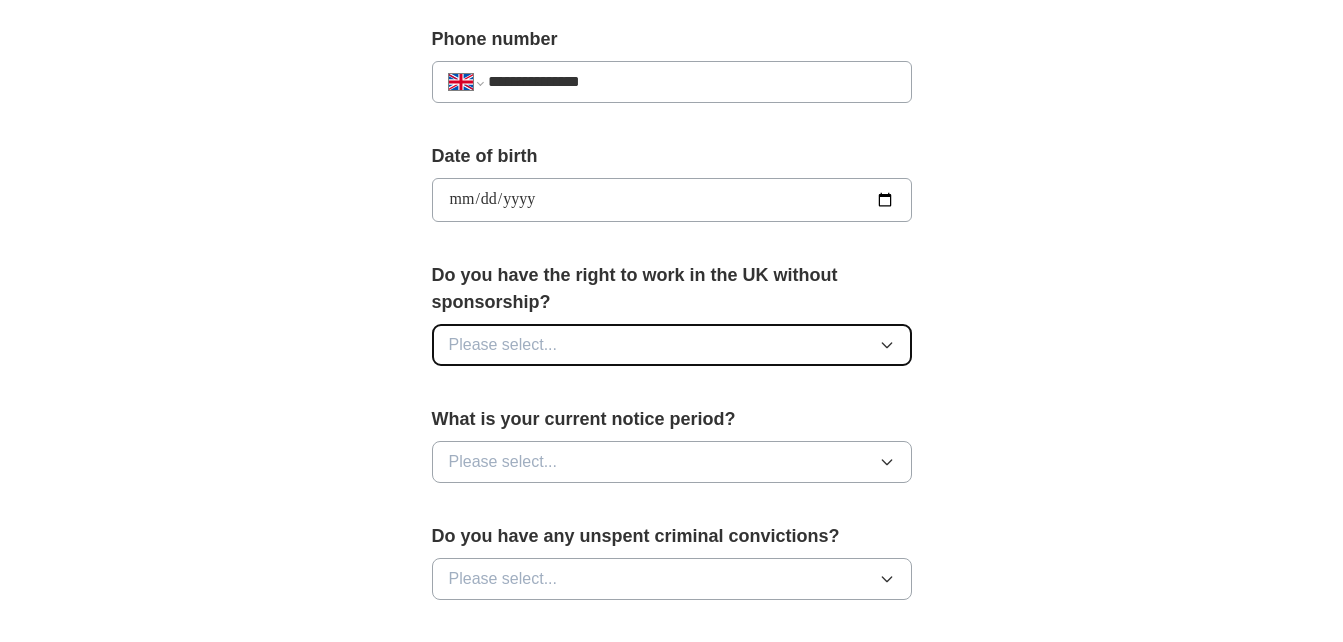 click on "Please select..." at bounding box center (672, 345) 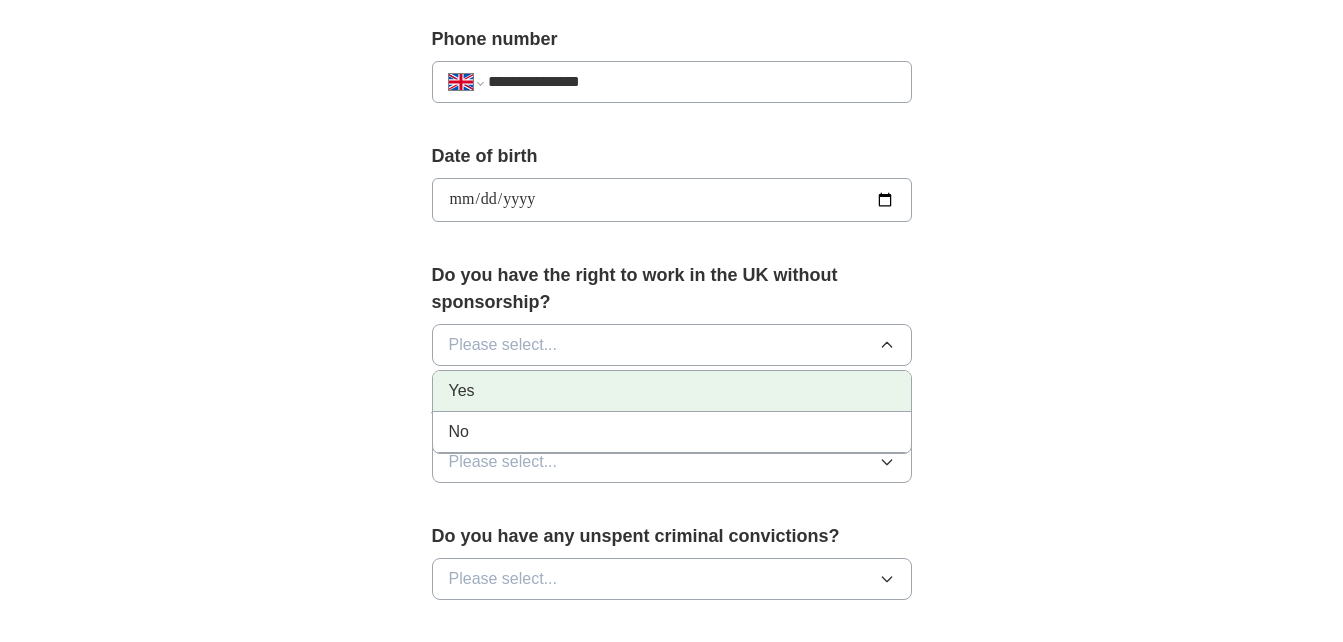 click on "Yes" at bounding box center [672, 391] 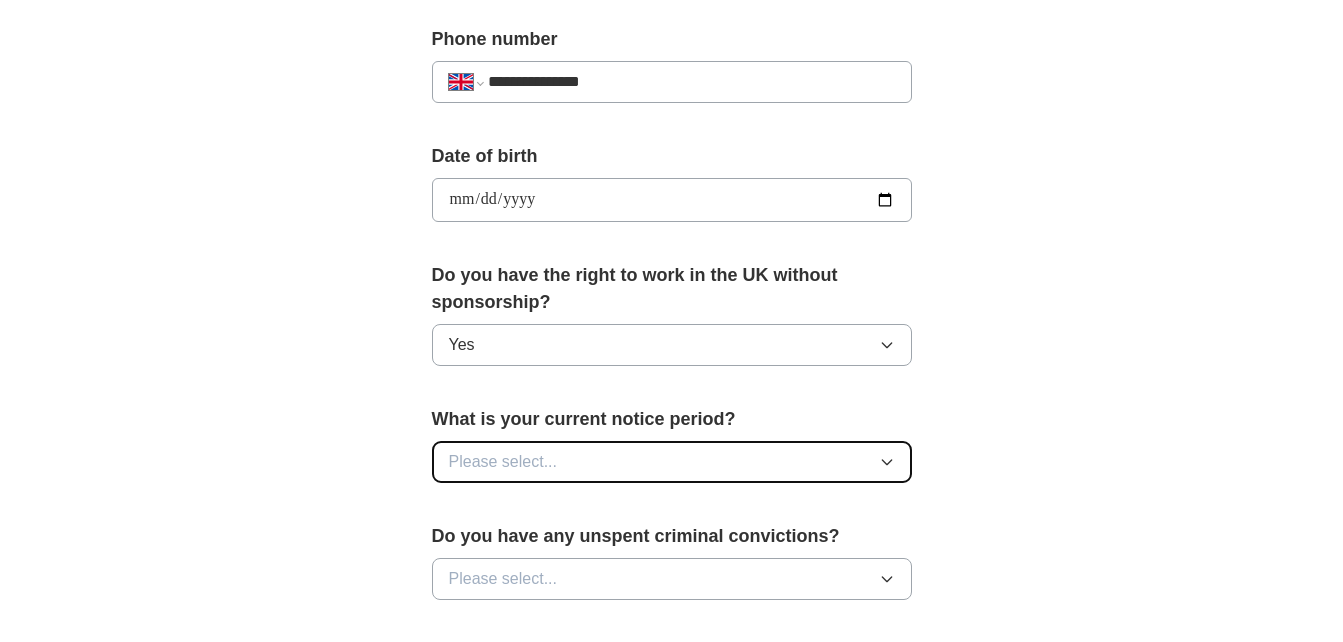 click 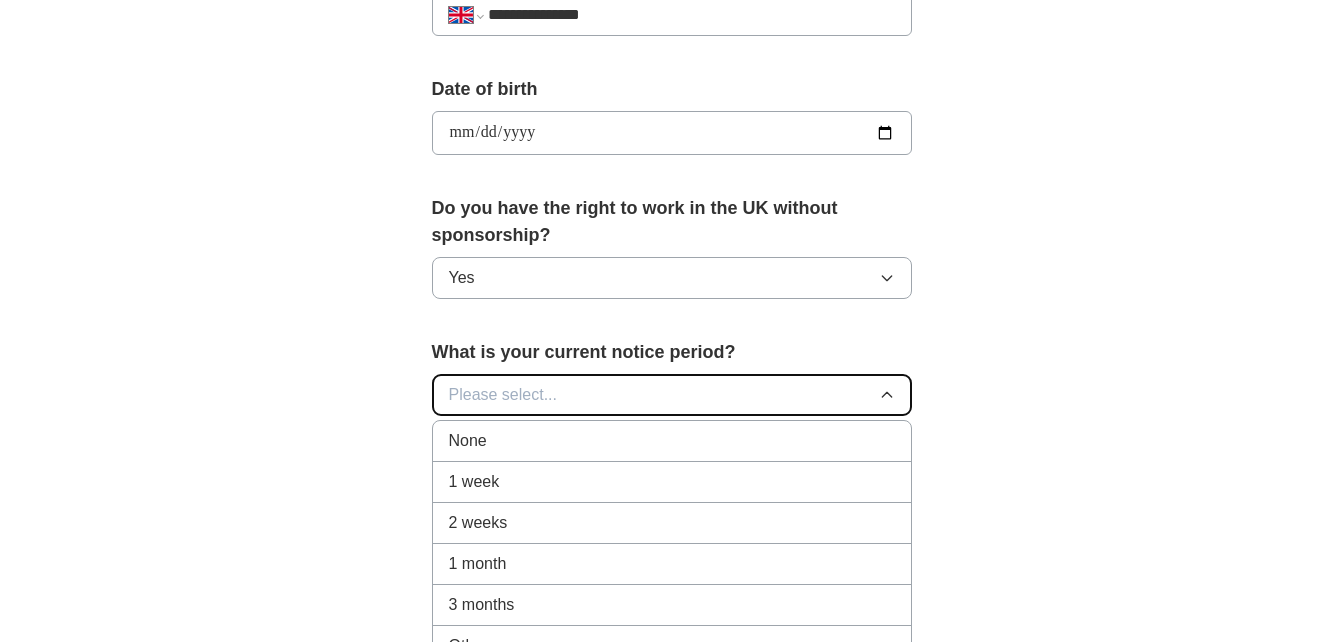 scroll, scrollTop: 900, scrollLeft: 0, axis: vertical 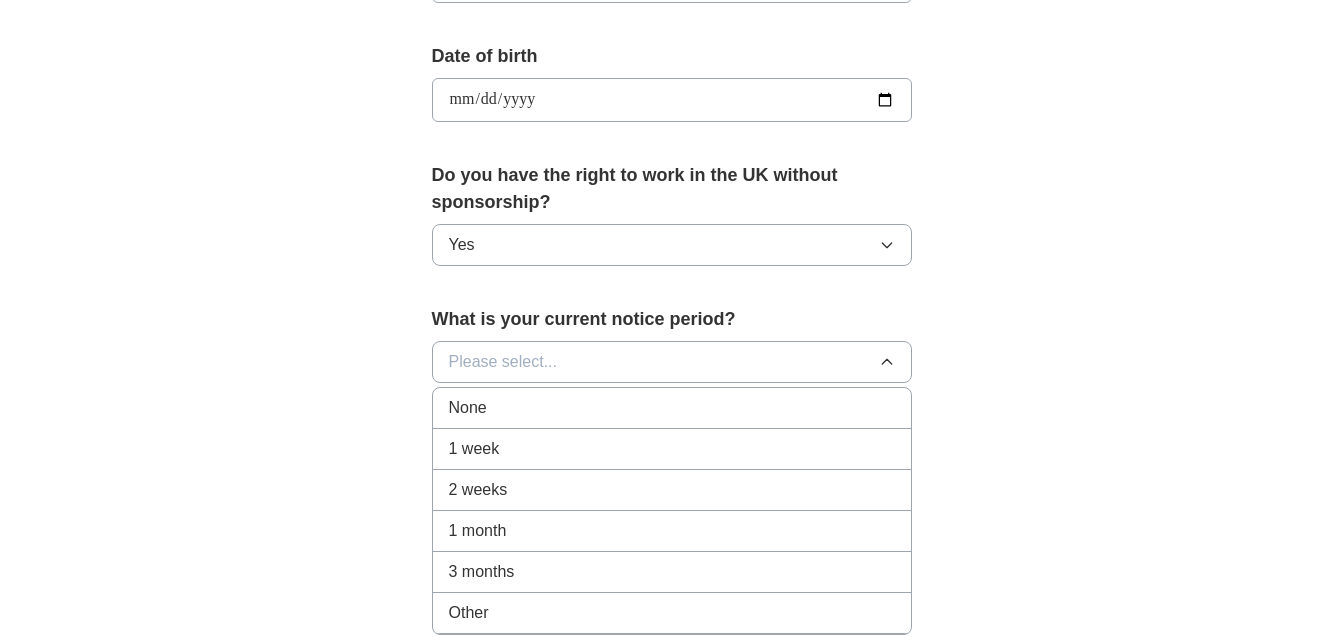 click on "1 month" at bounding box center [672, 531] 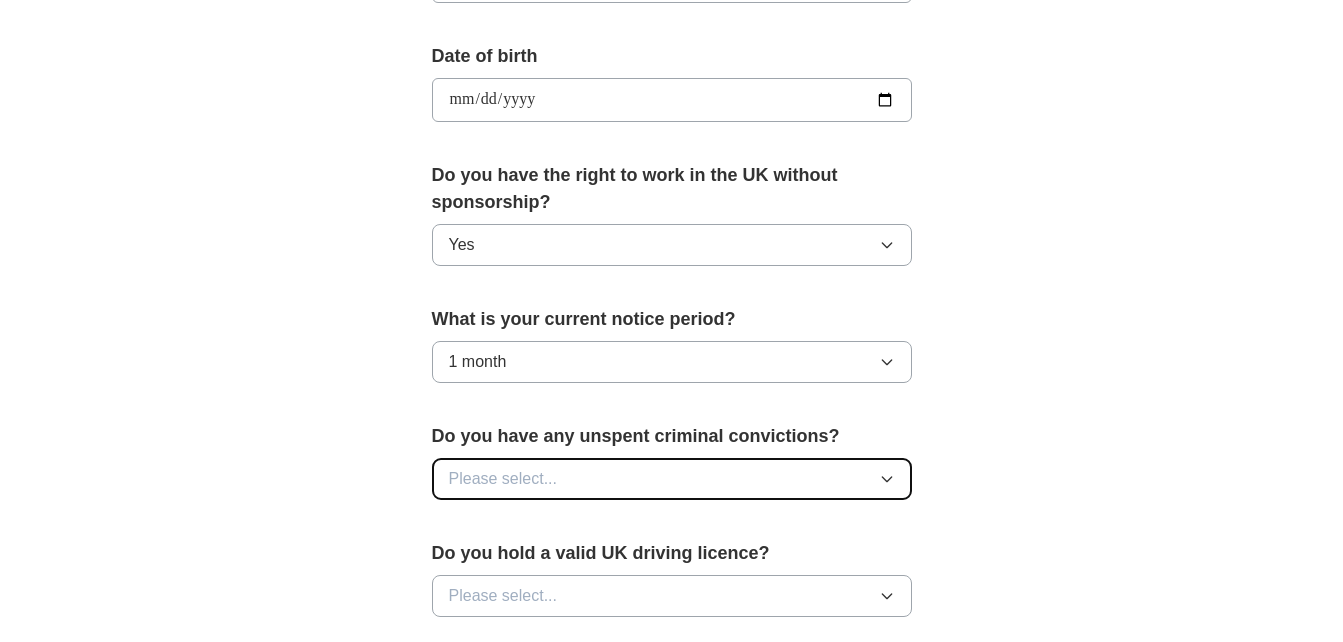click 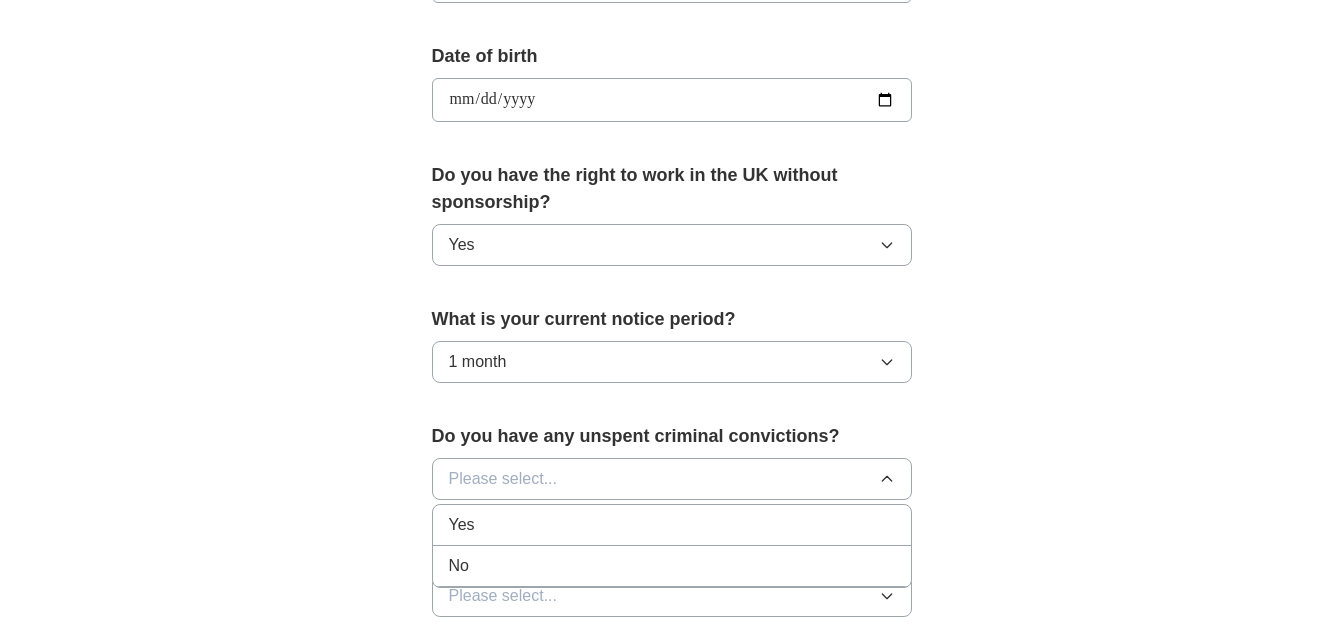 click on "No" at bounding box center (672, 566) 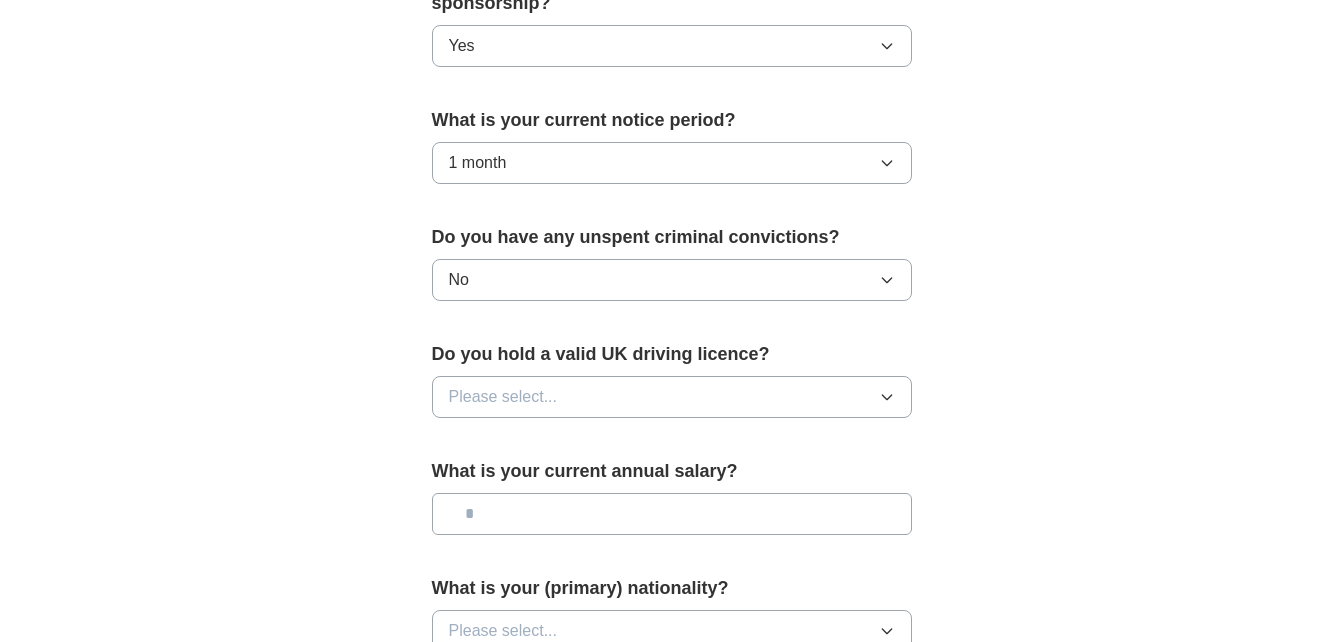 scroll, scrollTop: 1100, scrollLeft: 0, axis: vertical 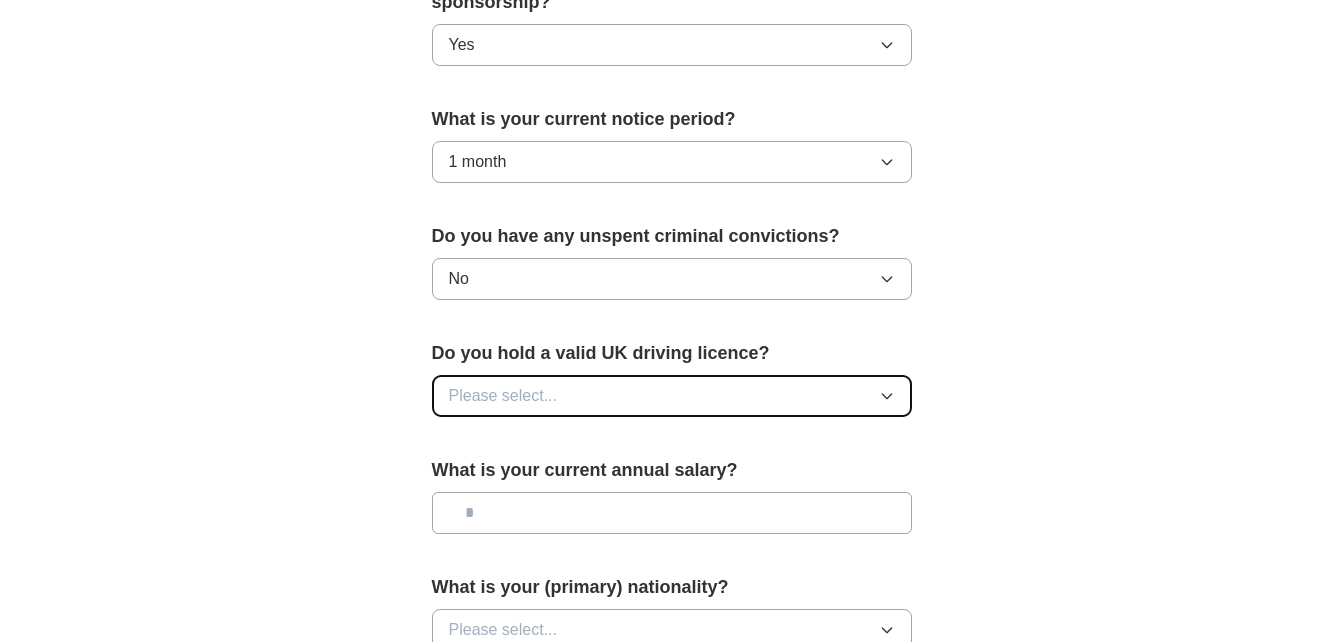 click 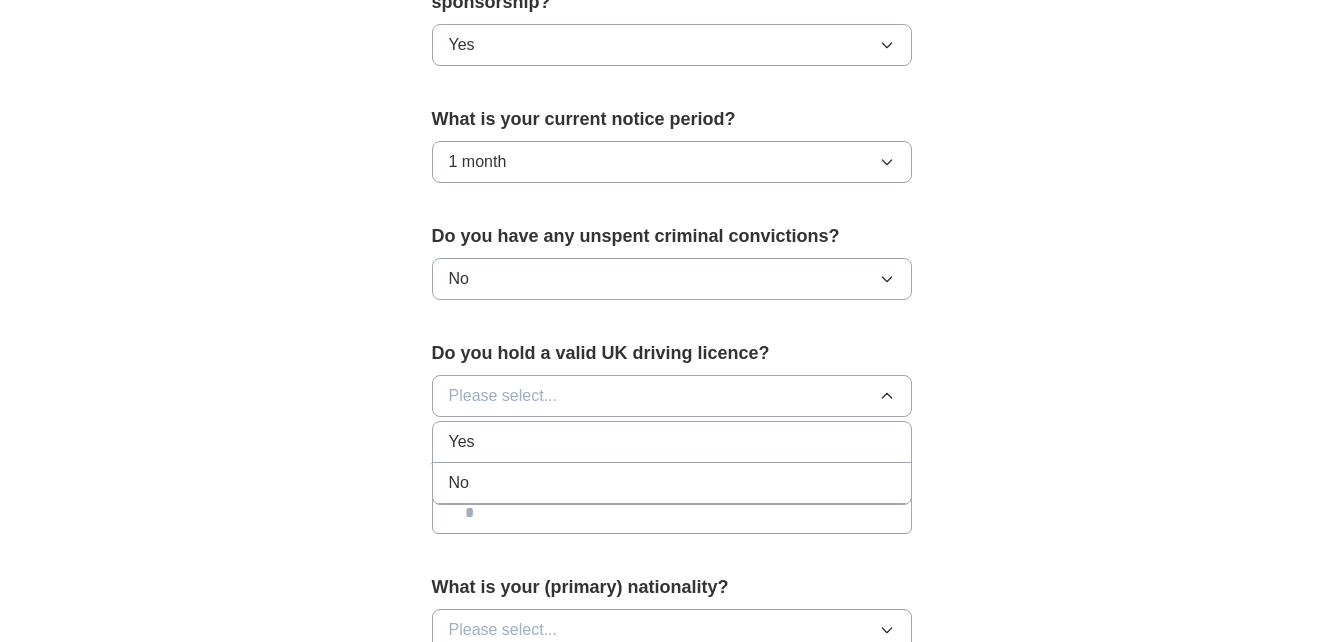 click on "No" at bounding box center (672, 483) 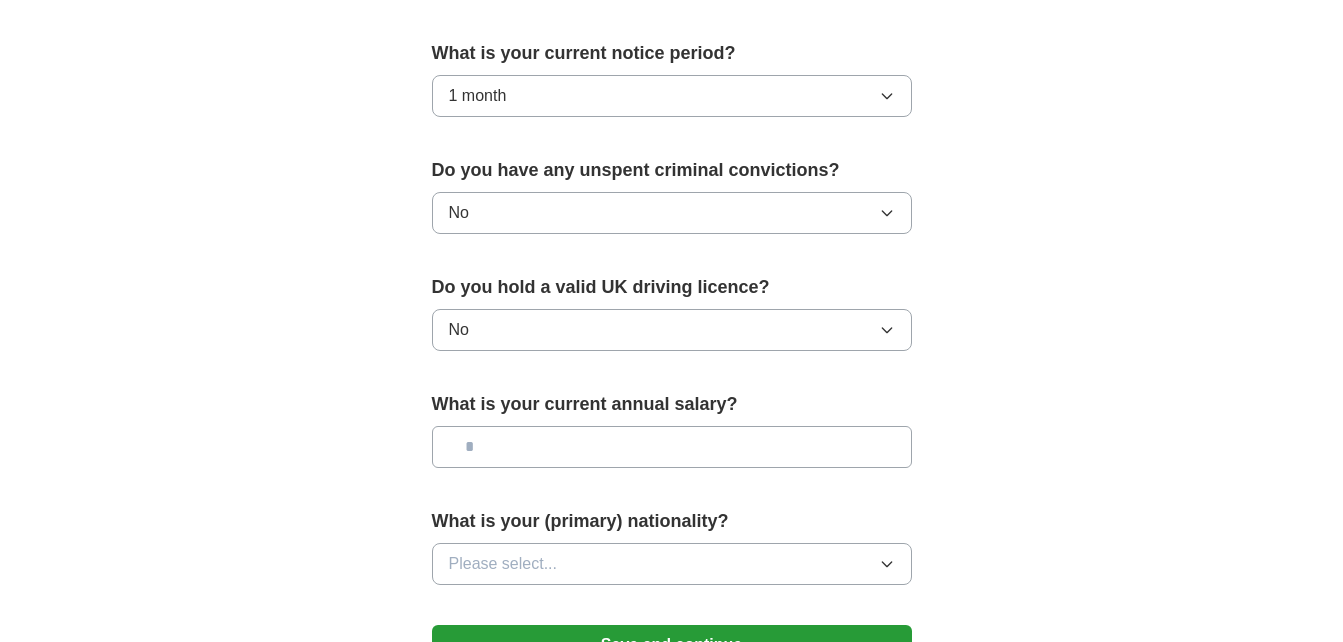 scroll, scrollTop: 1200, scrollLeft: 0, axis: vertical 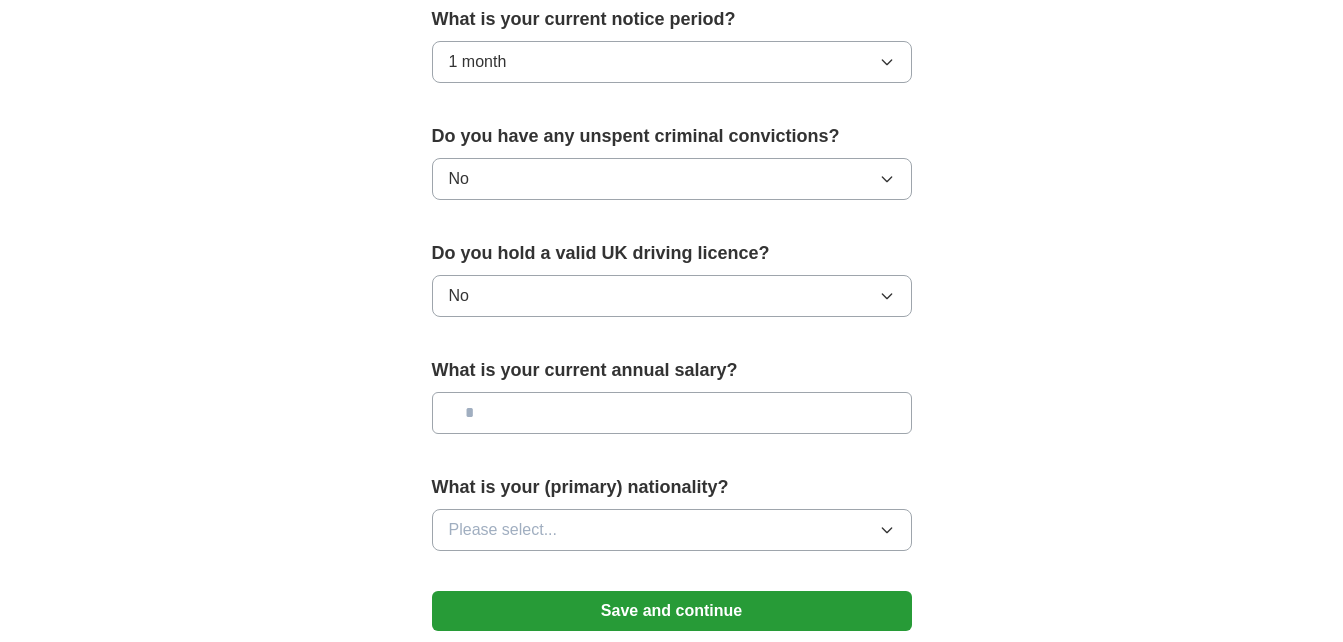 click at bounding box center (672, 413) 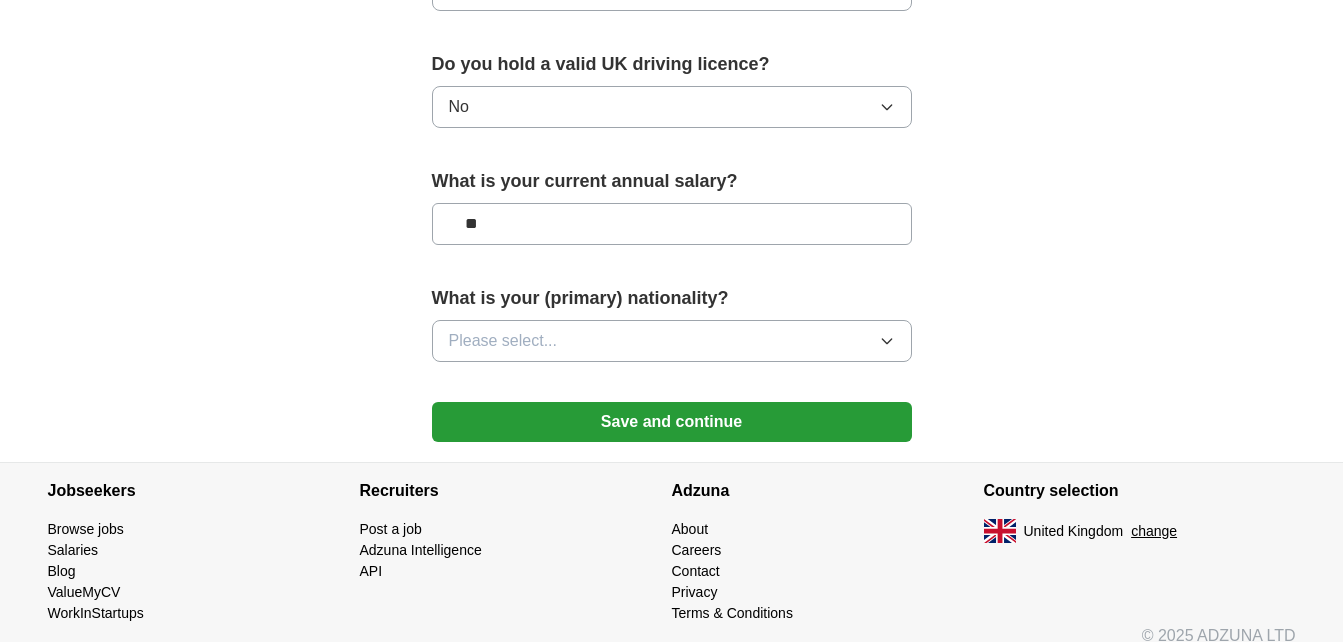scroll, scrollTop: 1411, scrollLeft: 0, axis: vertical 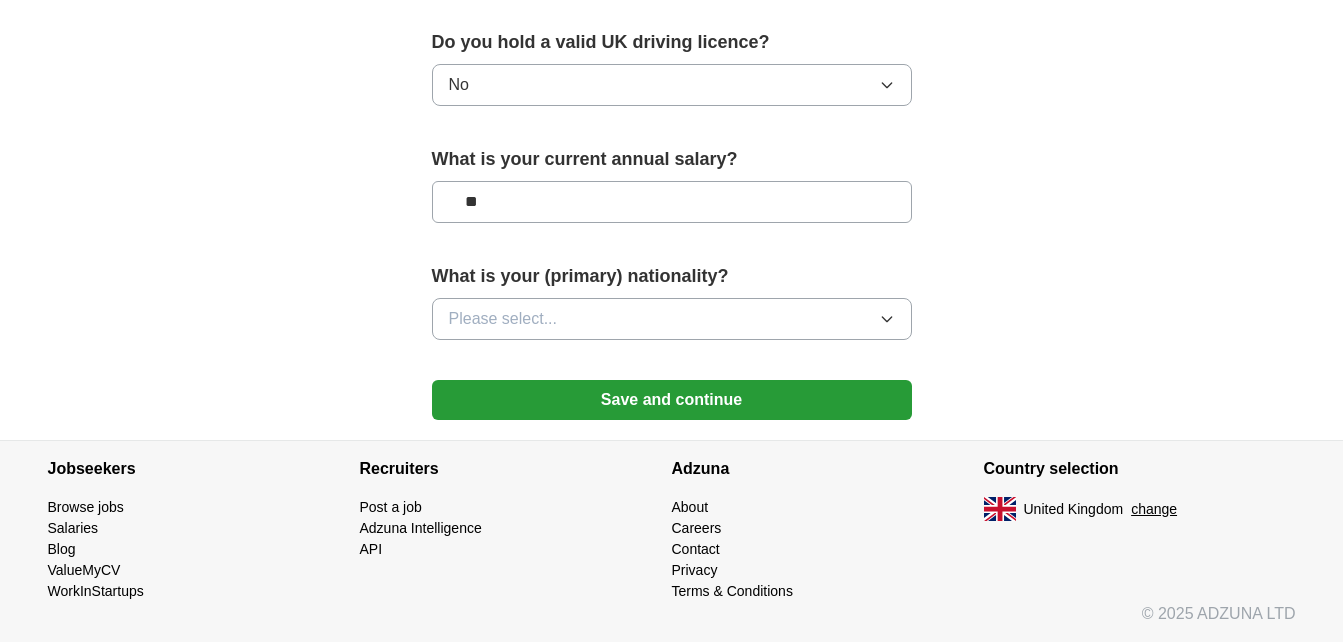type on "**" 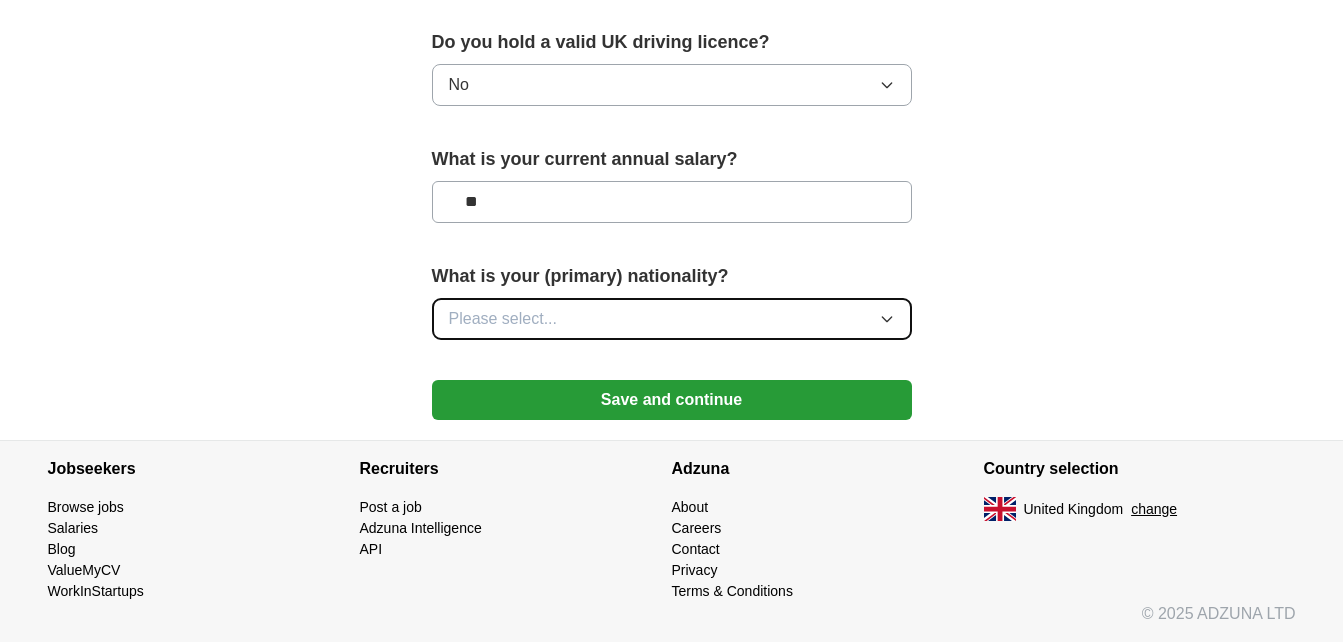 click on "Please select..." at bounding box center (672, 319) 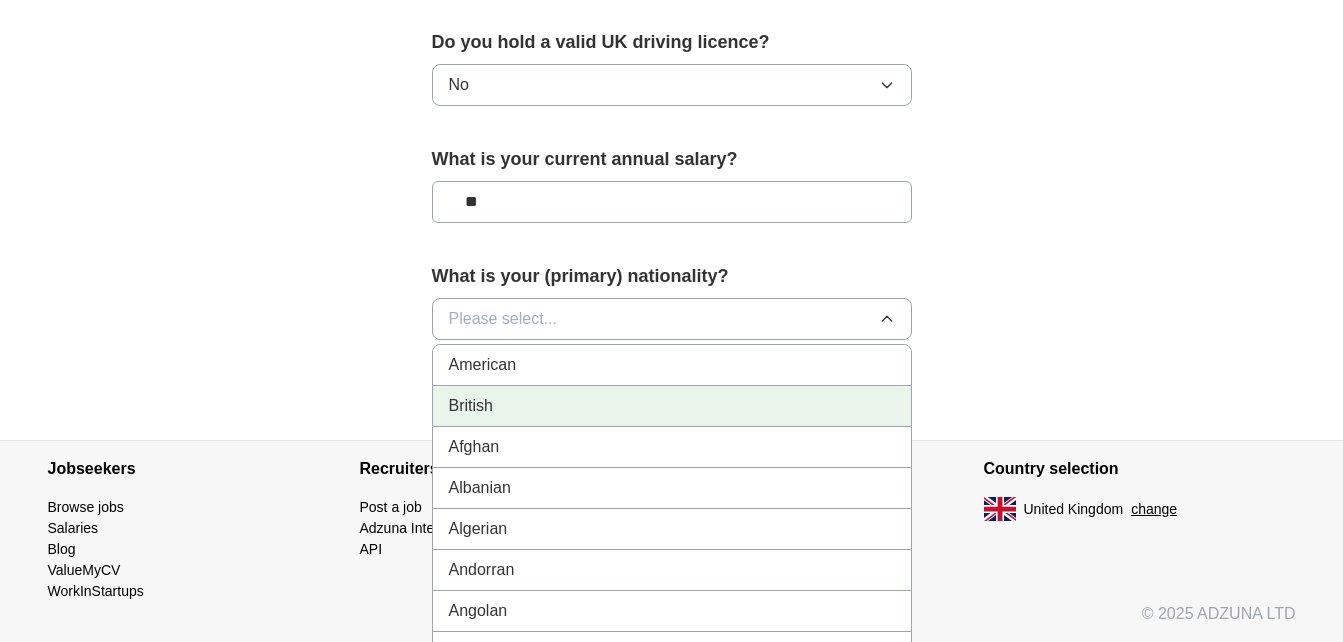 click on "British" at bounding box center (672, 406) 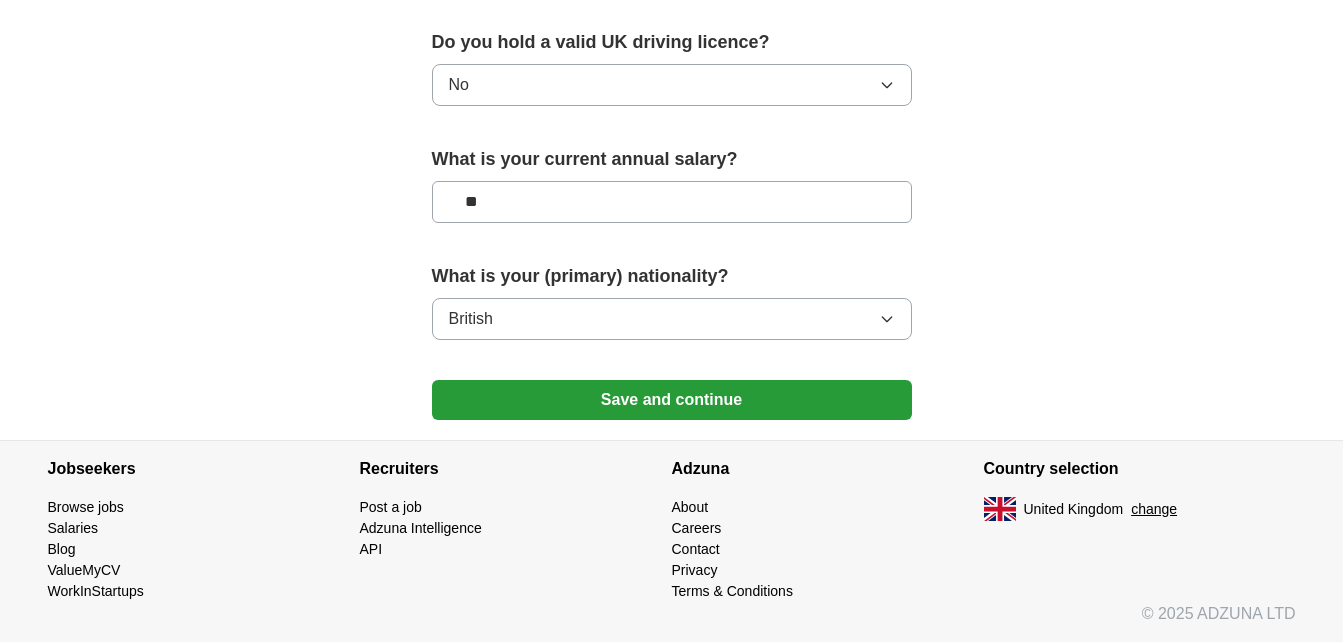 click on "**" at bounding box center (672, 202) 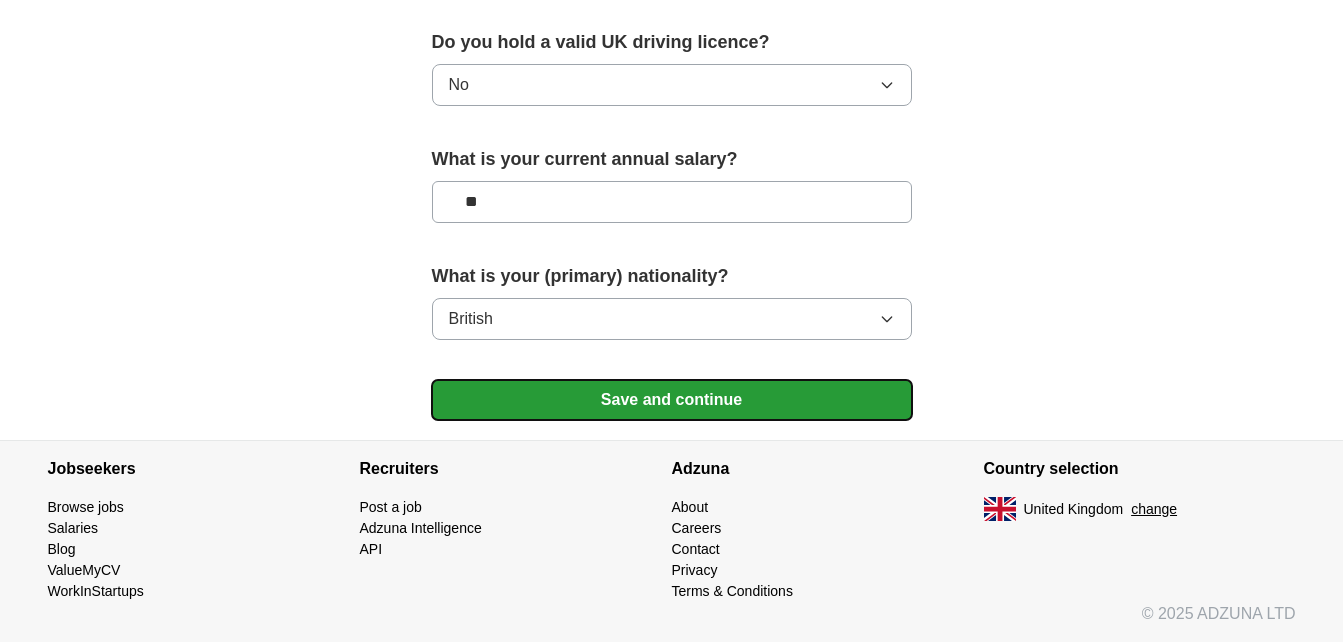click on "Save and continue" at bounding box center [672, 400] 